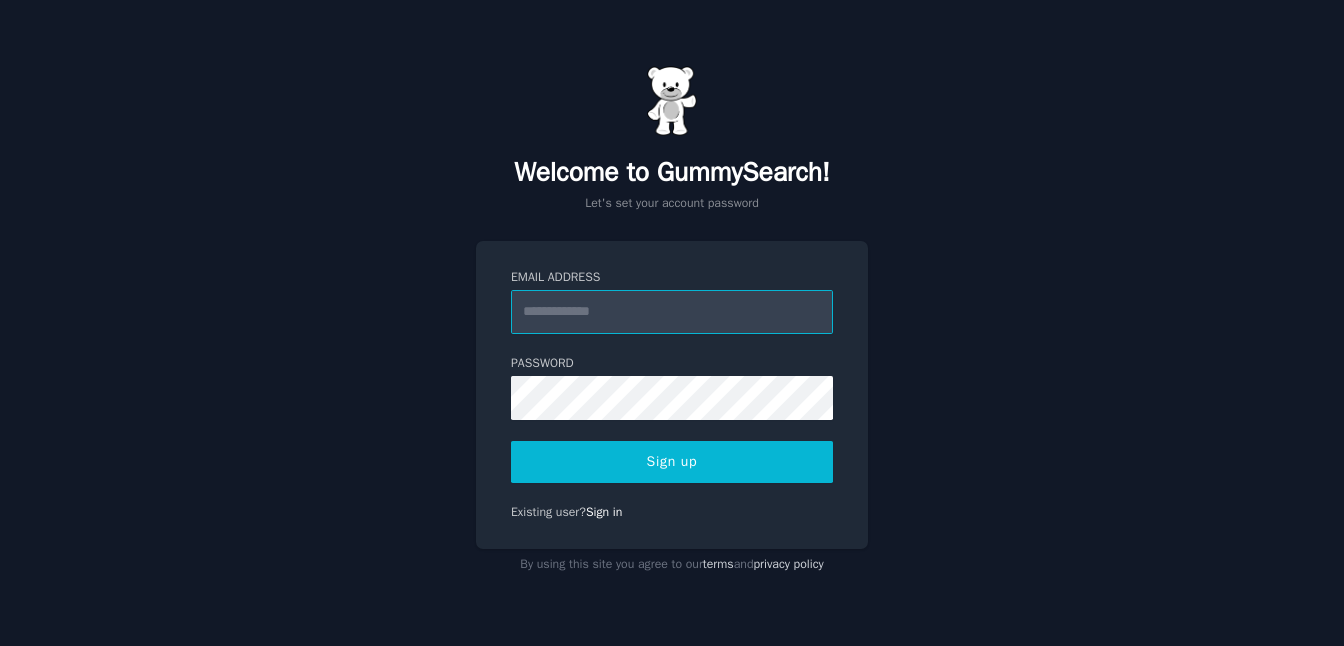 scroll, scrollTop: 0, scrollLeft: 0, axis: both 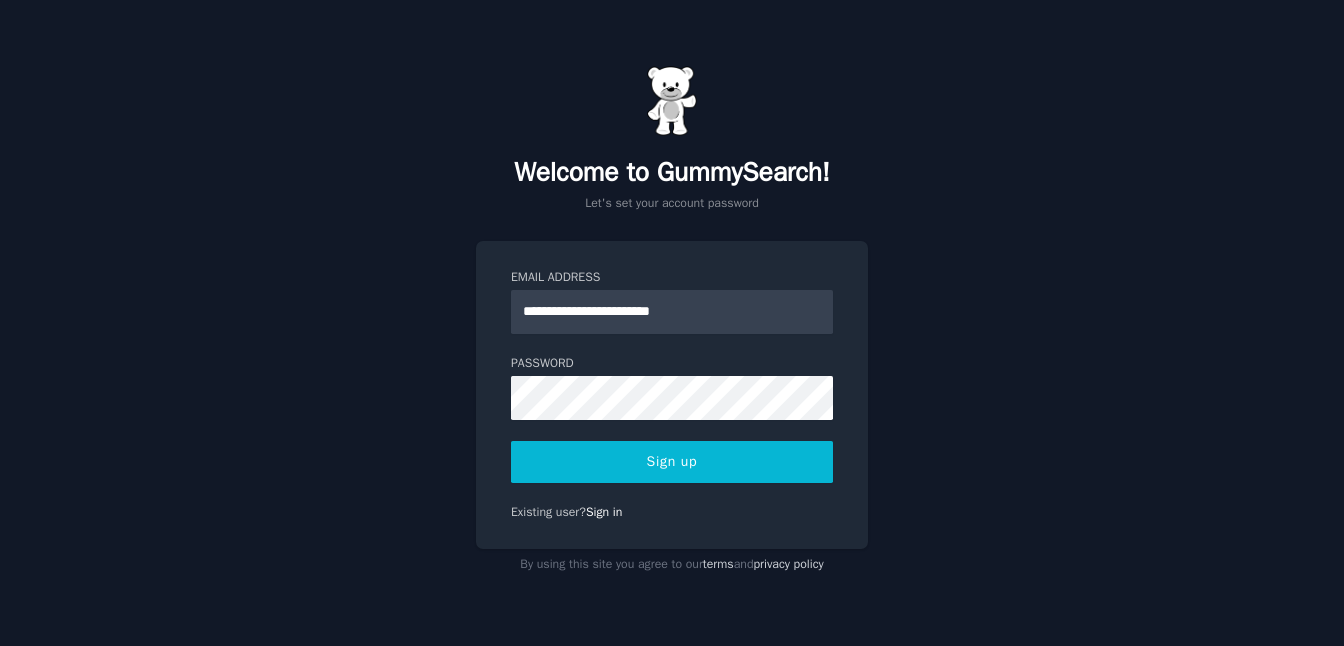 click on "Sign up" at bounding box center [672, 462] 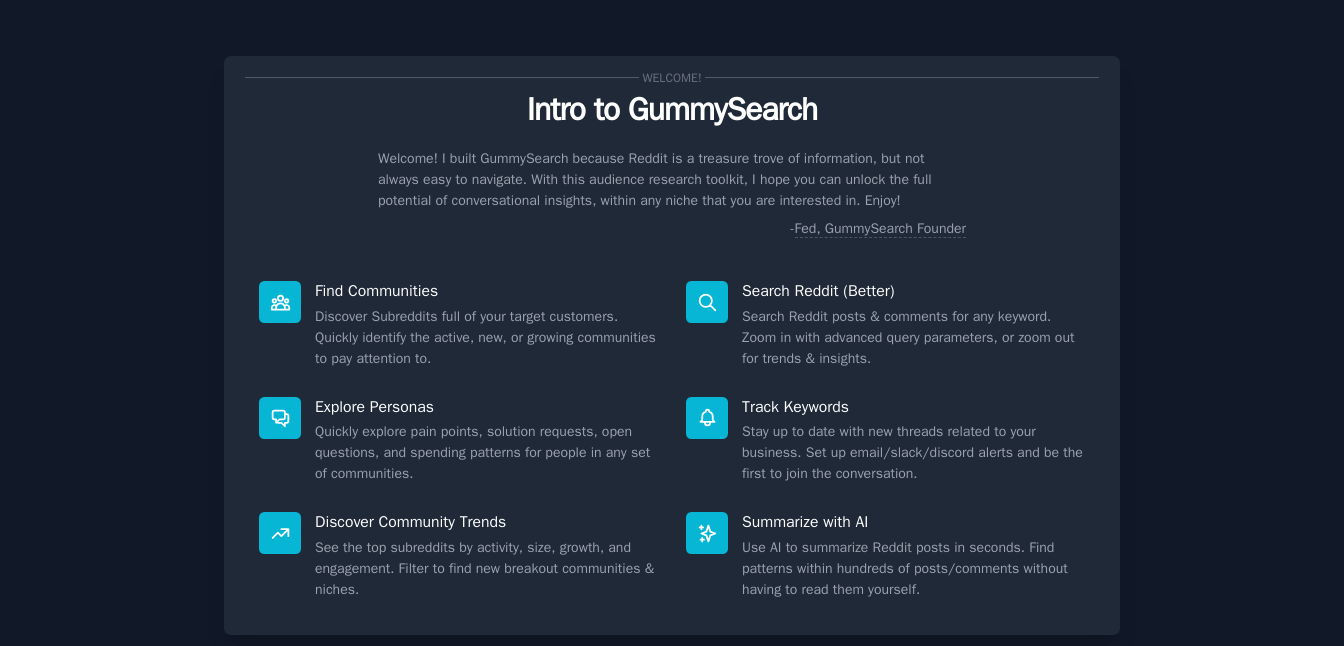 scroll, scrollTop: 0, scrollLeft: 0, axis: both 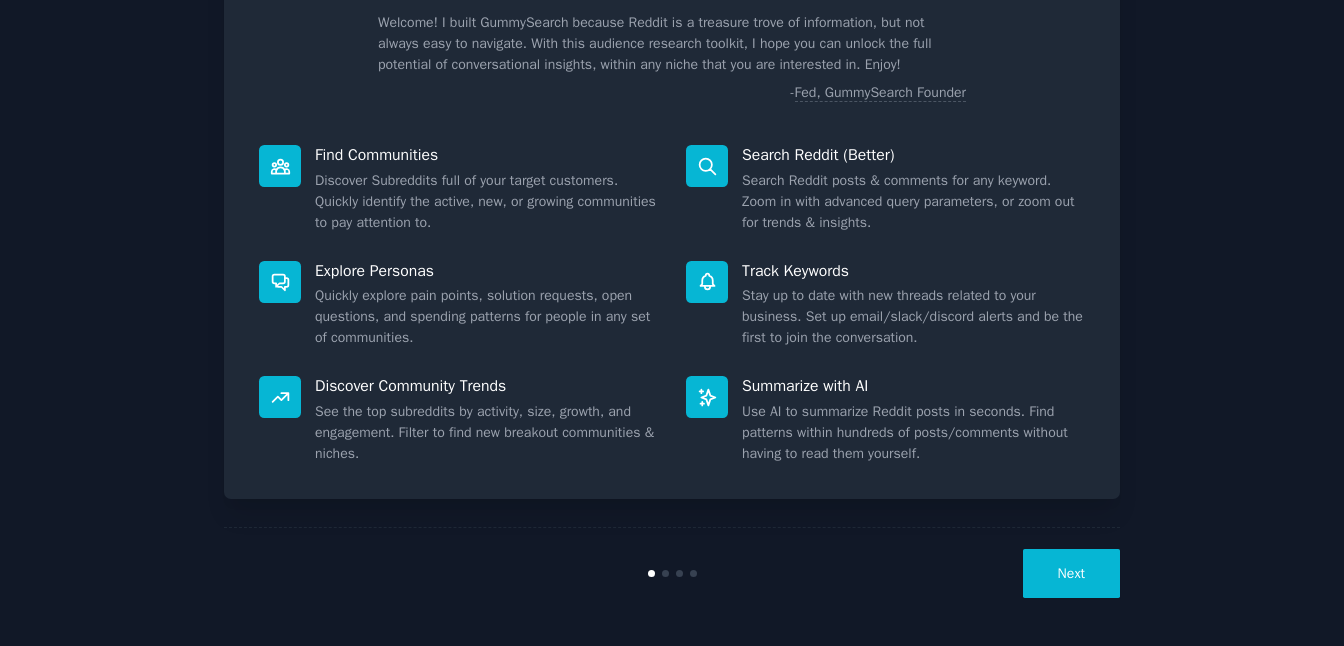 click on "Next" at bounding box center [1071, 573] 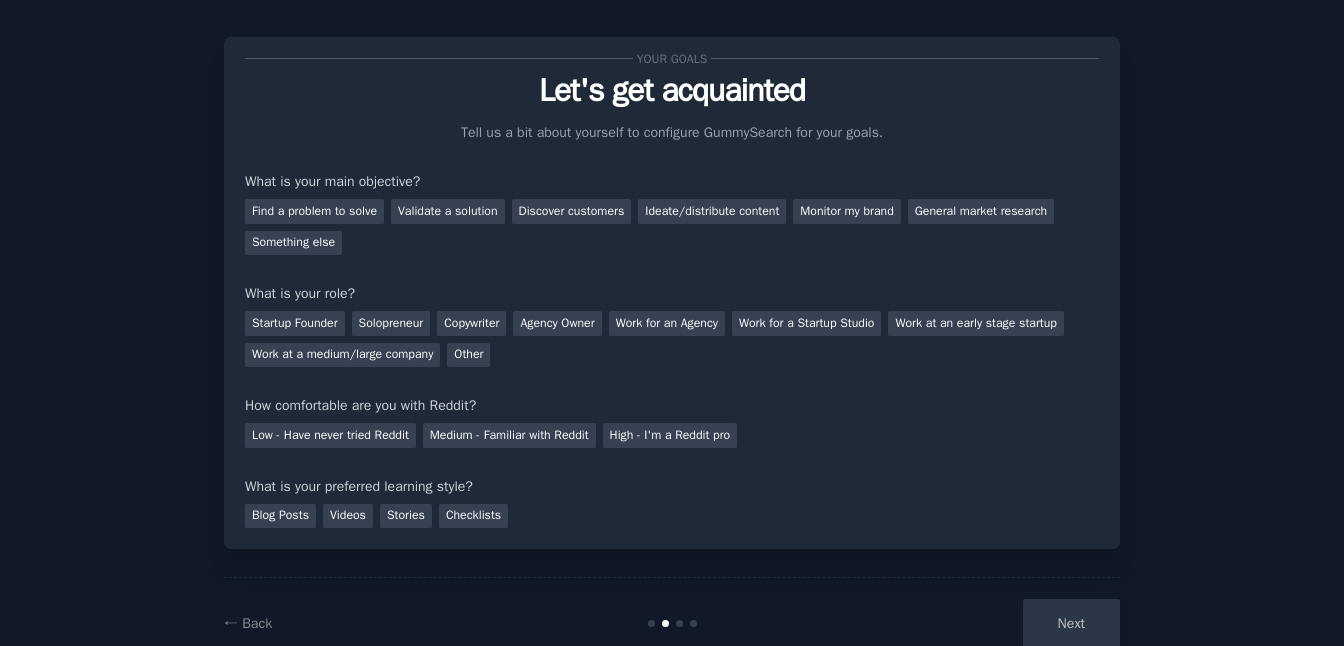 scroll, scrollTop: 0, scrollLeft: 0, axis: both 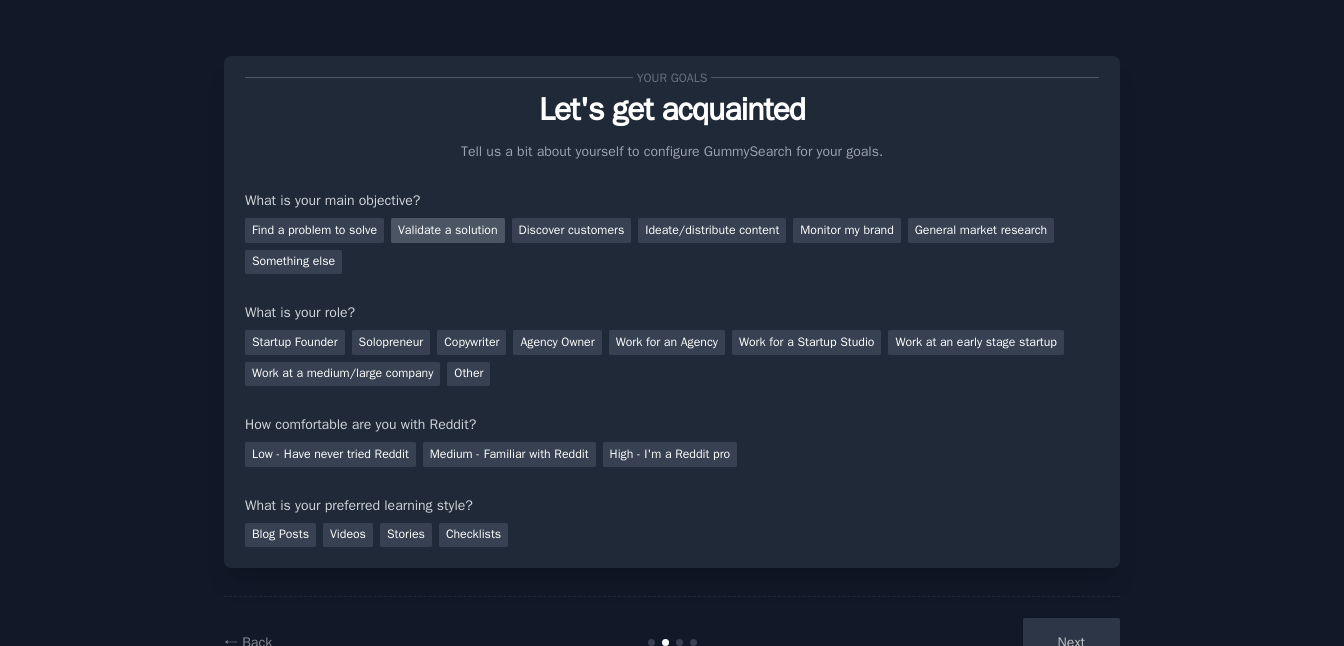 click on "Validate a solution" at bounding box center [448, 230] 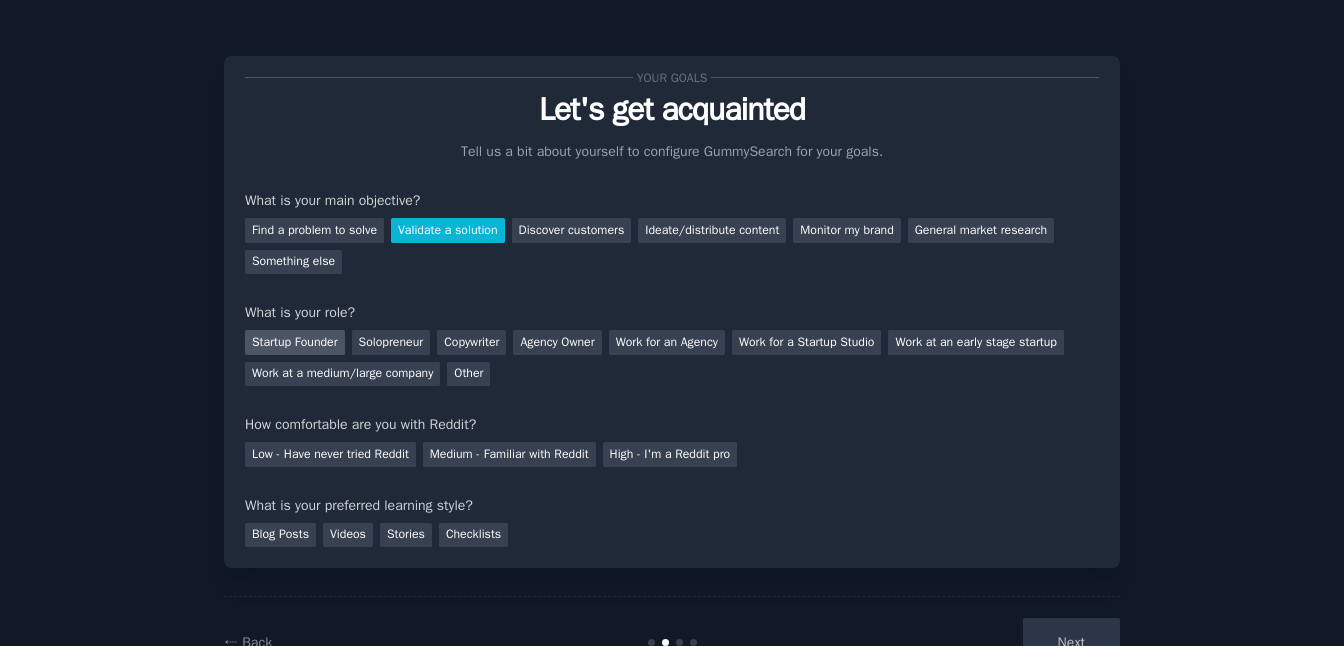 click on "Startup Founder" at bounding box center (295, 342) 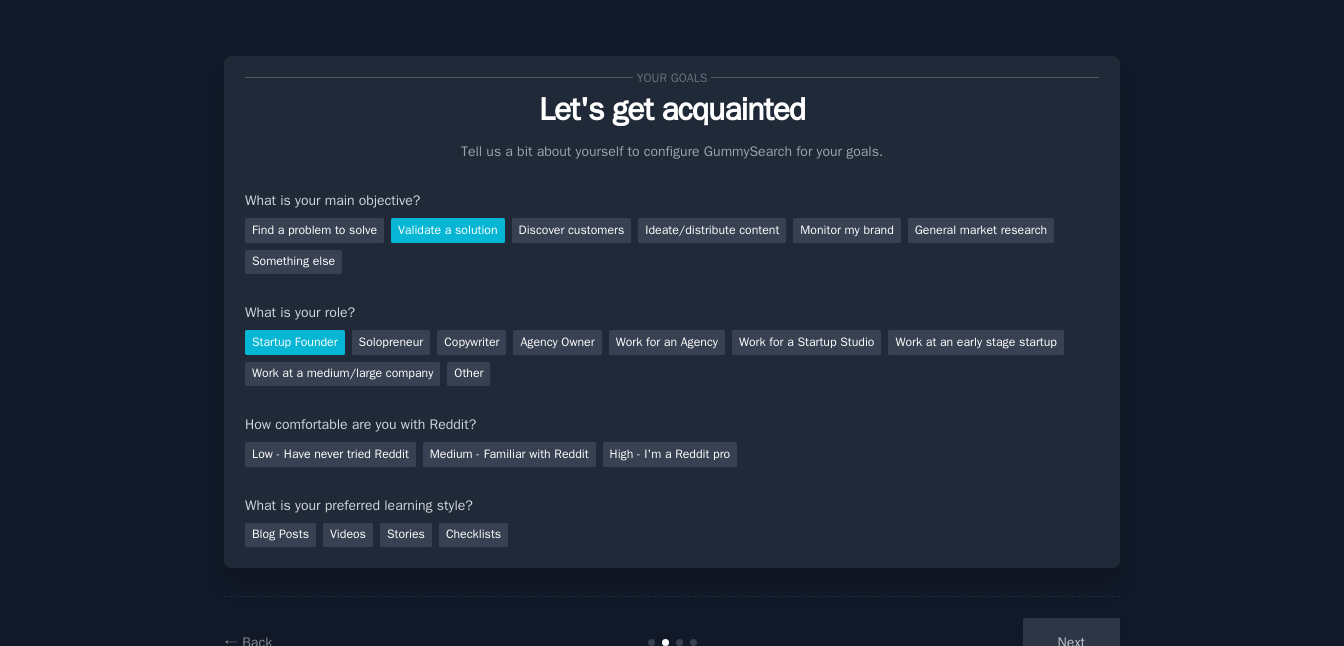 scroll, scrollTop: 70, scrollLeft: 0, axis: vertical 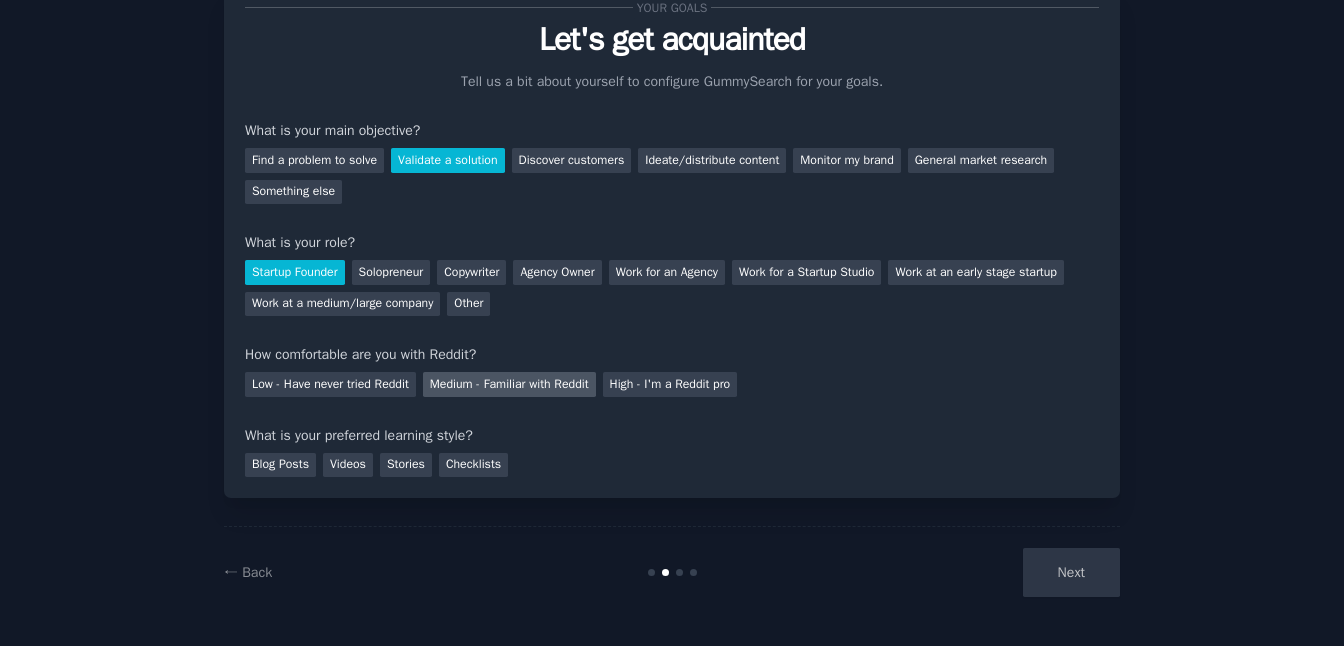 click on "Medium - Familiar with Reddit" at bounding box center (509, 384) 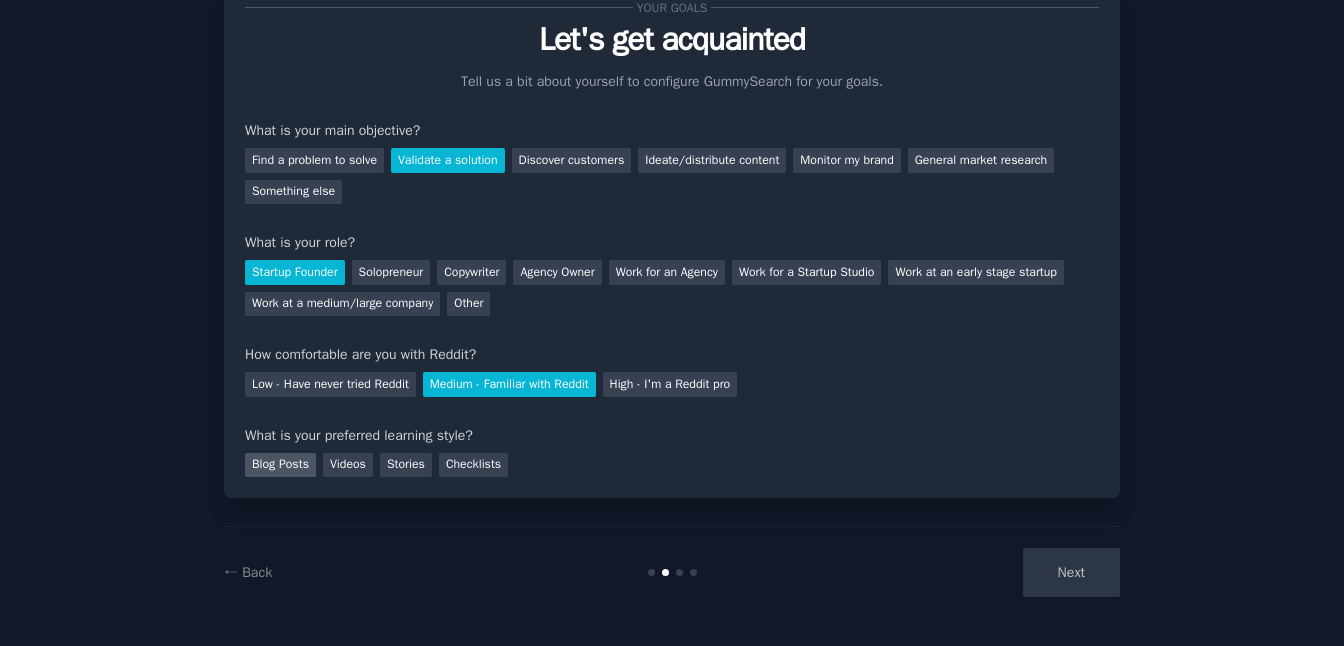 click on "Blog Posts" at bounding box center [280, 465] 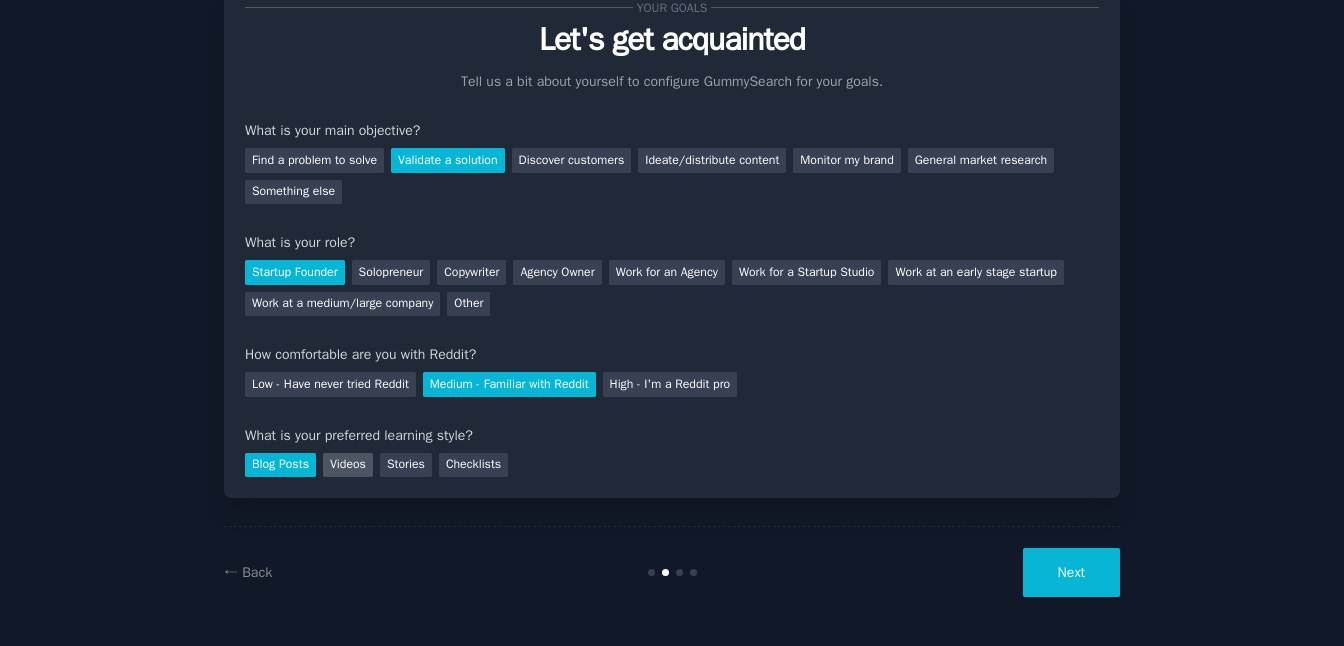 click on "Videos" at bounding box center [348, 465] 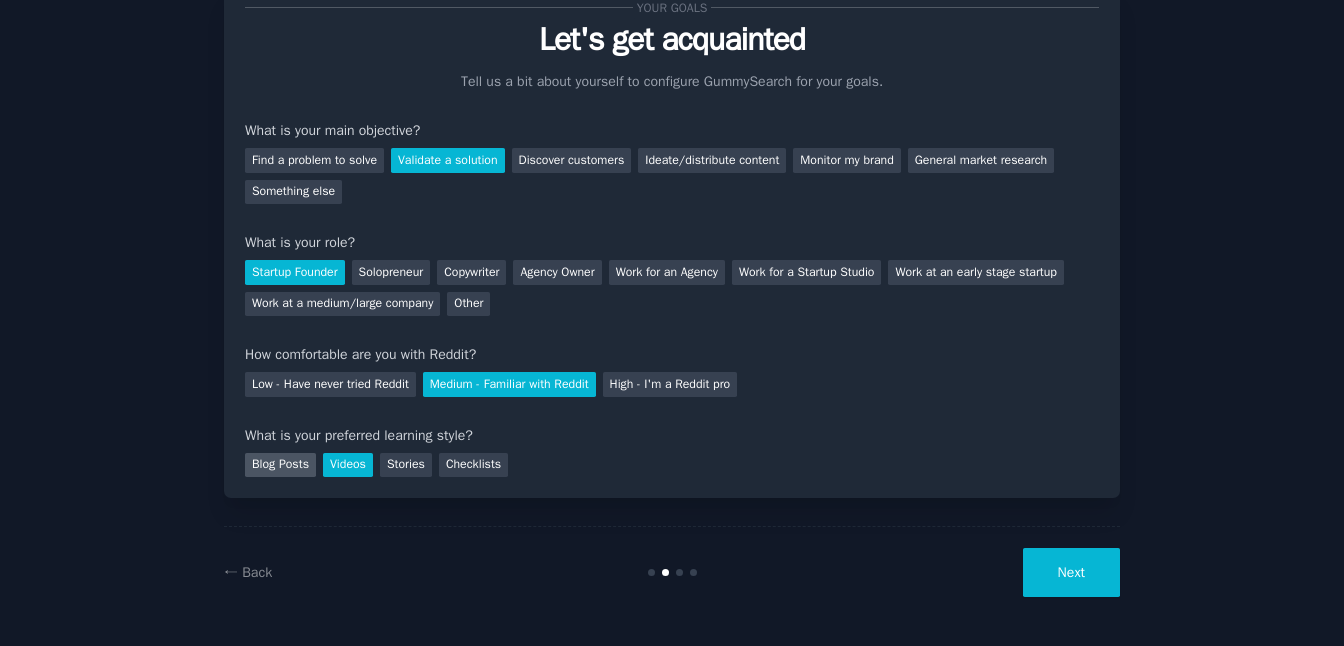click on "Blog Posts" at bounding box center (280, 465) 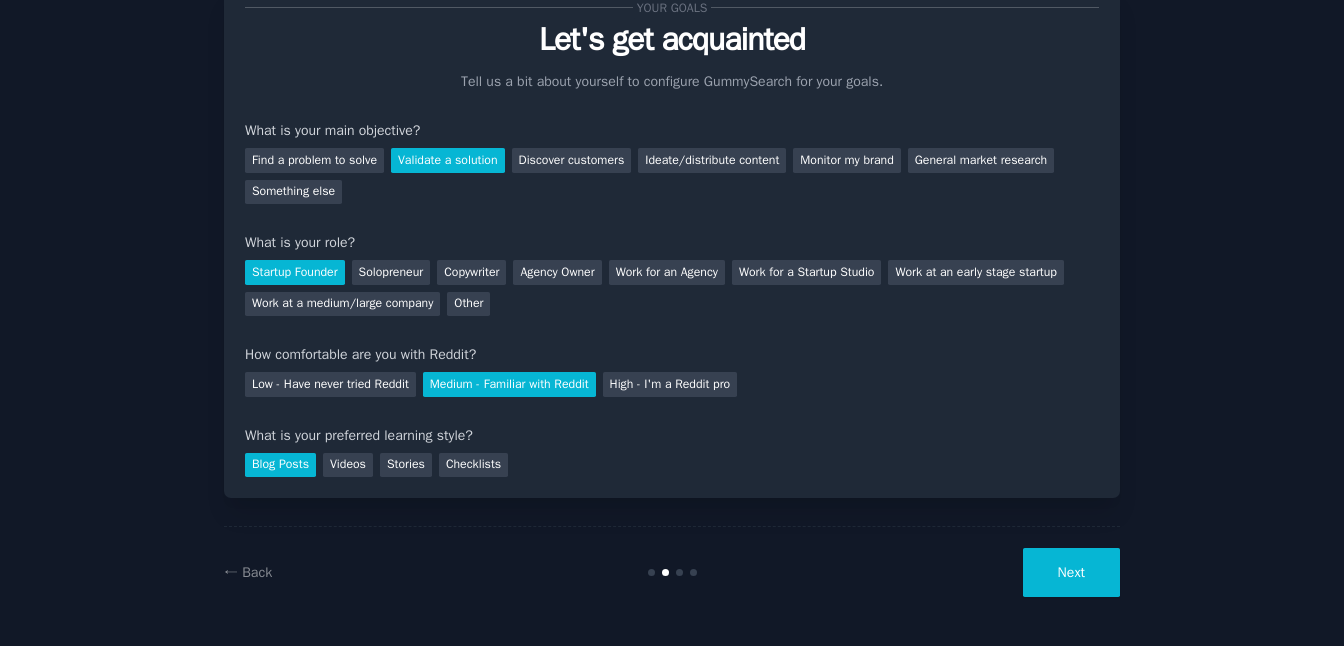 click on "Next" at bounding box center [1071, 572] 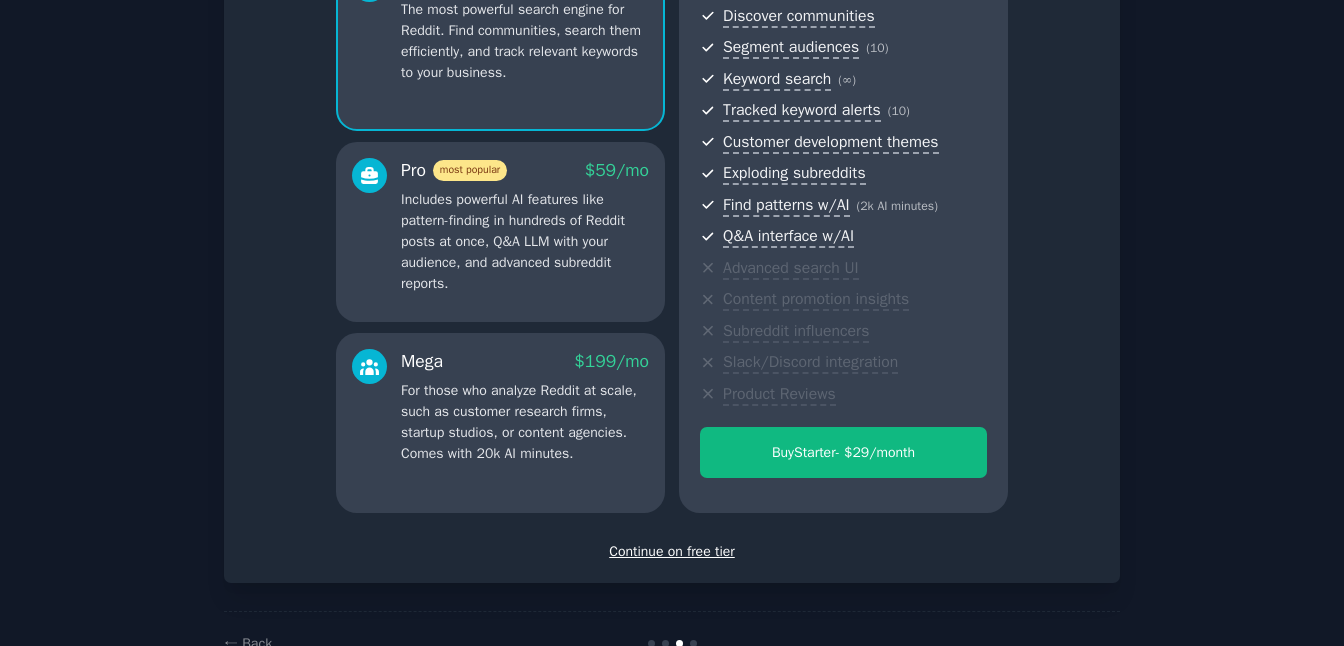scroll, scrollTop: 215, scrollLeft: 0, axis: vertical 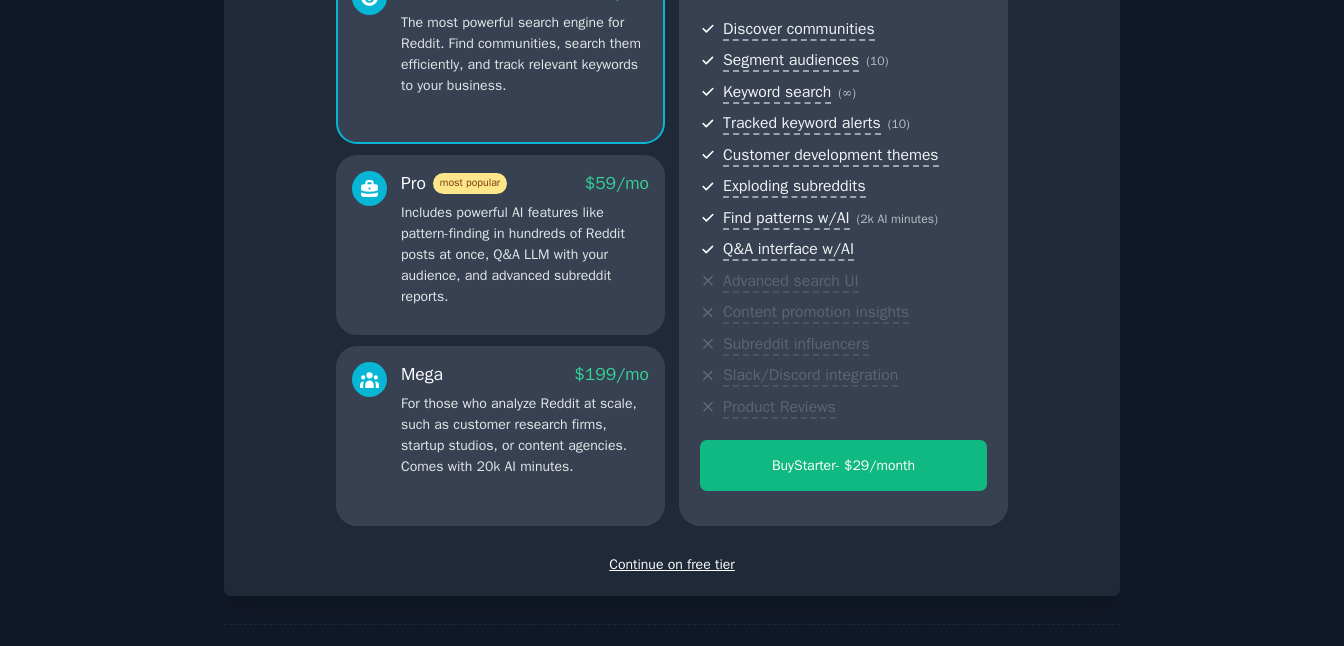 click on "Continue on free tier" at bounding box center (672, 564) 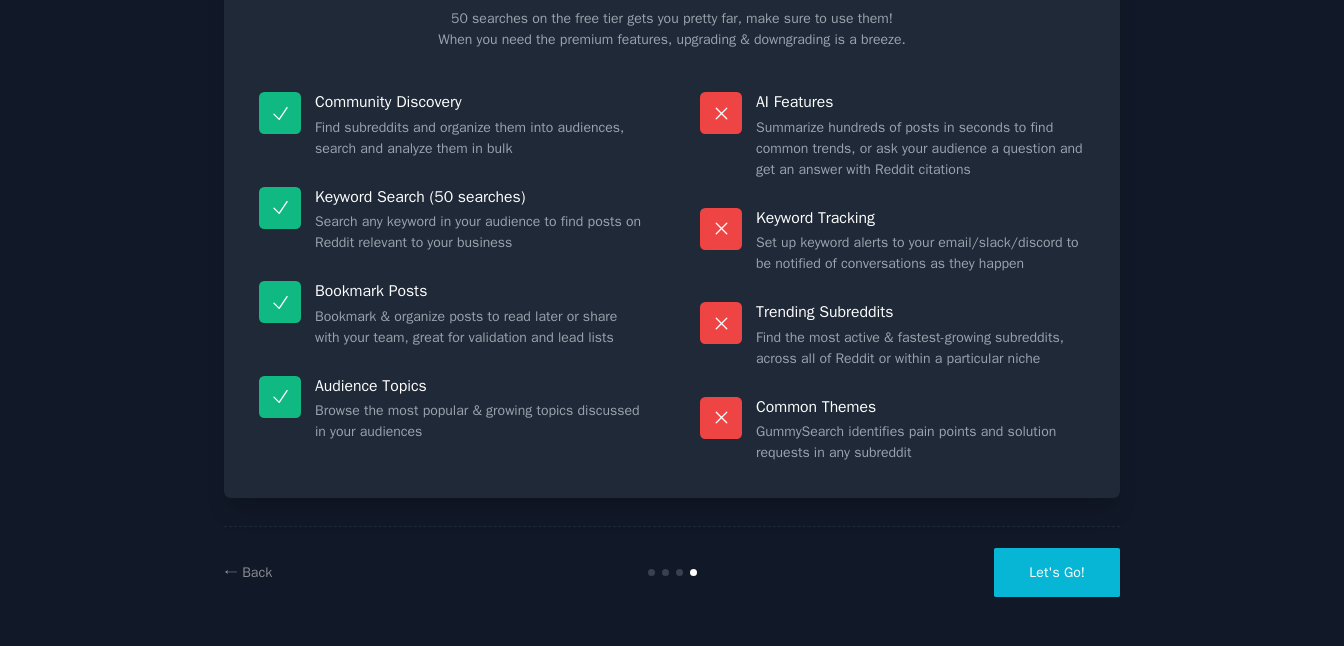 click on "Let's Go!" at bounding box center (1057, 572) 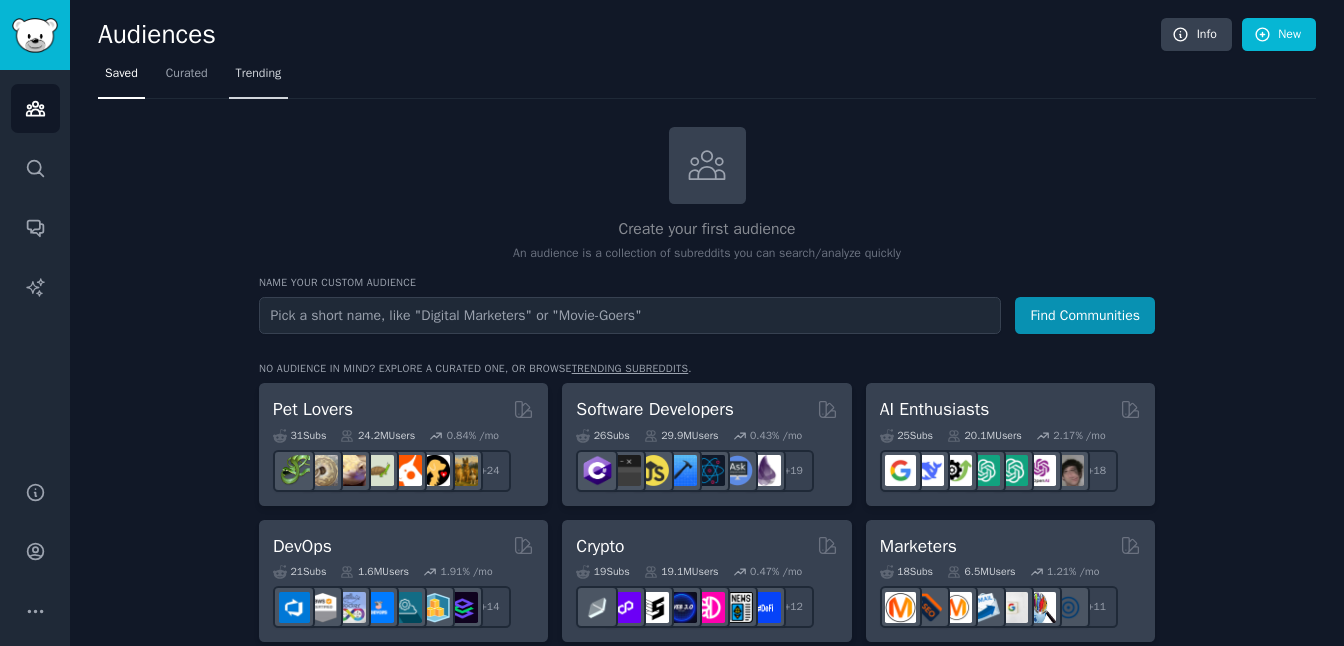 click on "Trending" at bounding box center [259, 74] 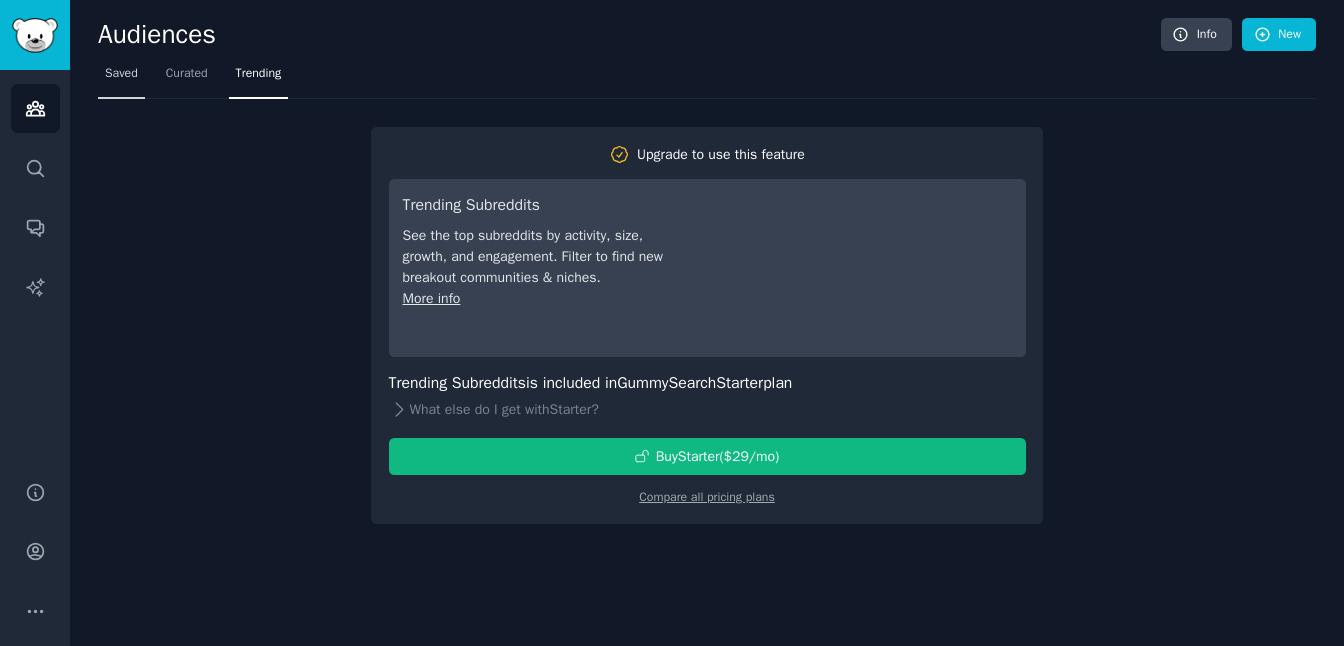 click on "Saved" at bounding box center (121, 78) 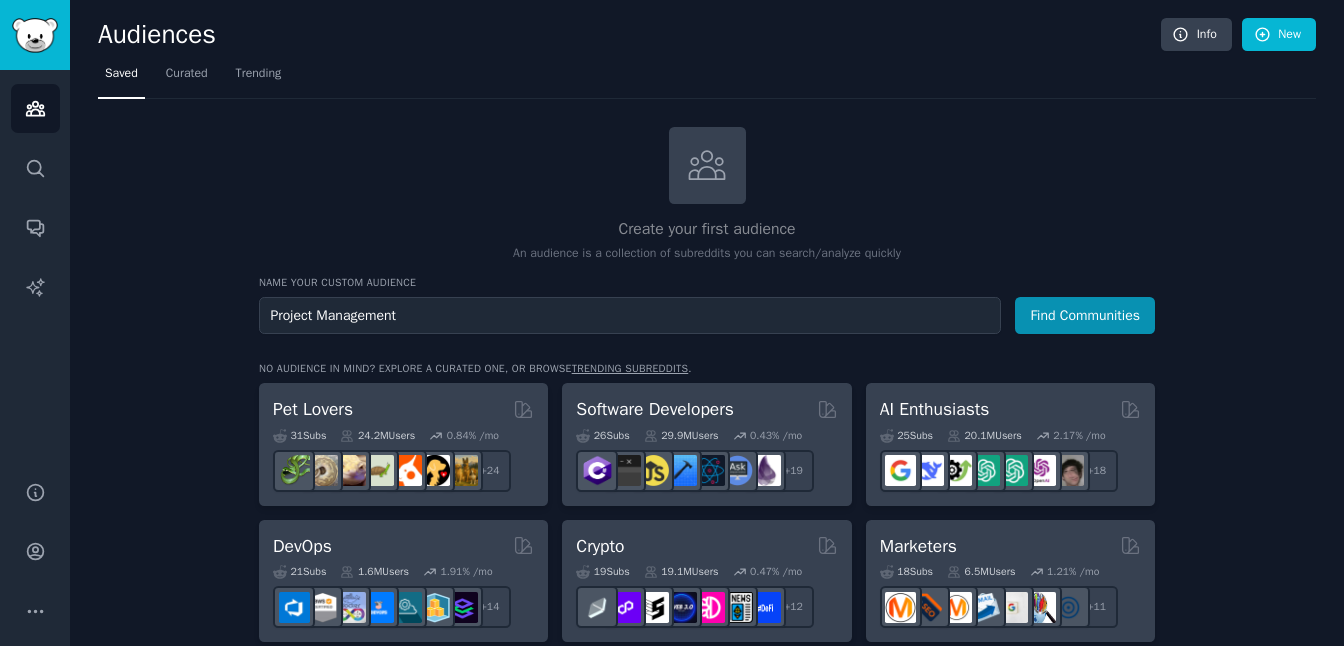 type on "Project Management" 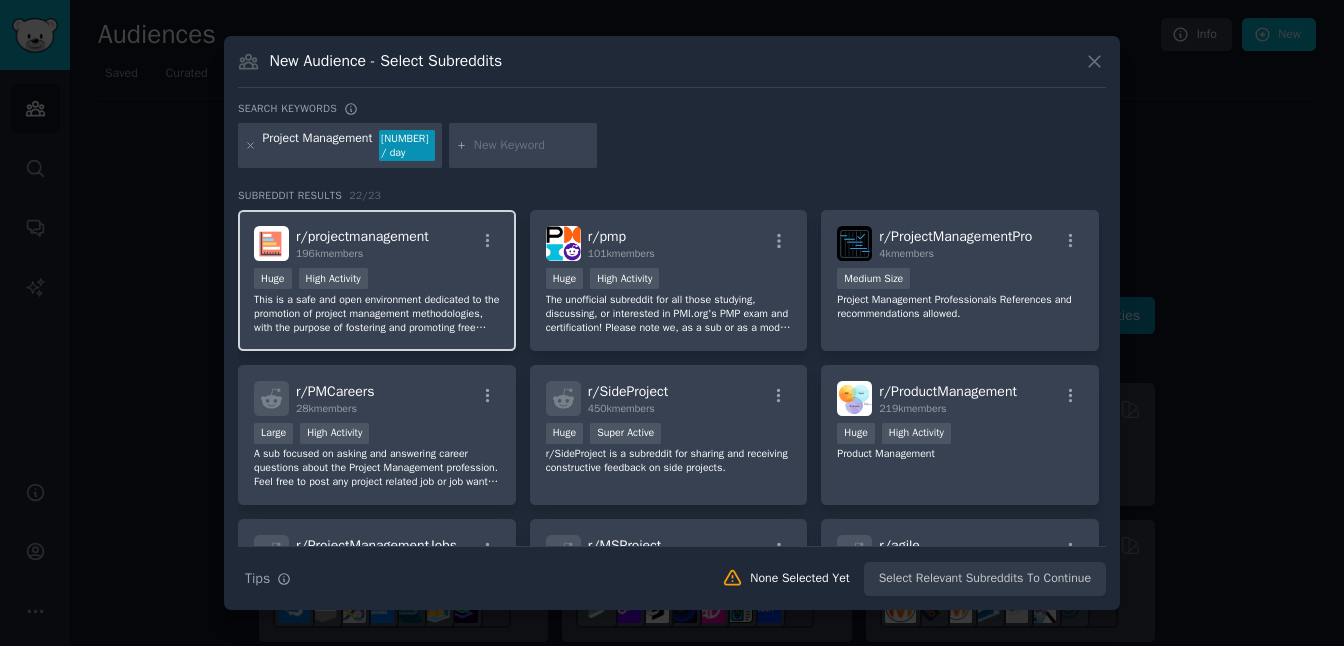 click on "Huge High Activity" at bounding box center (377, 280) 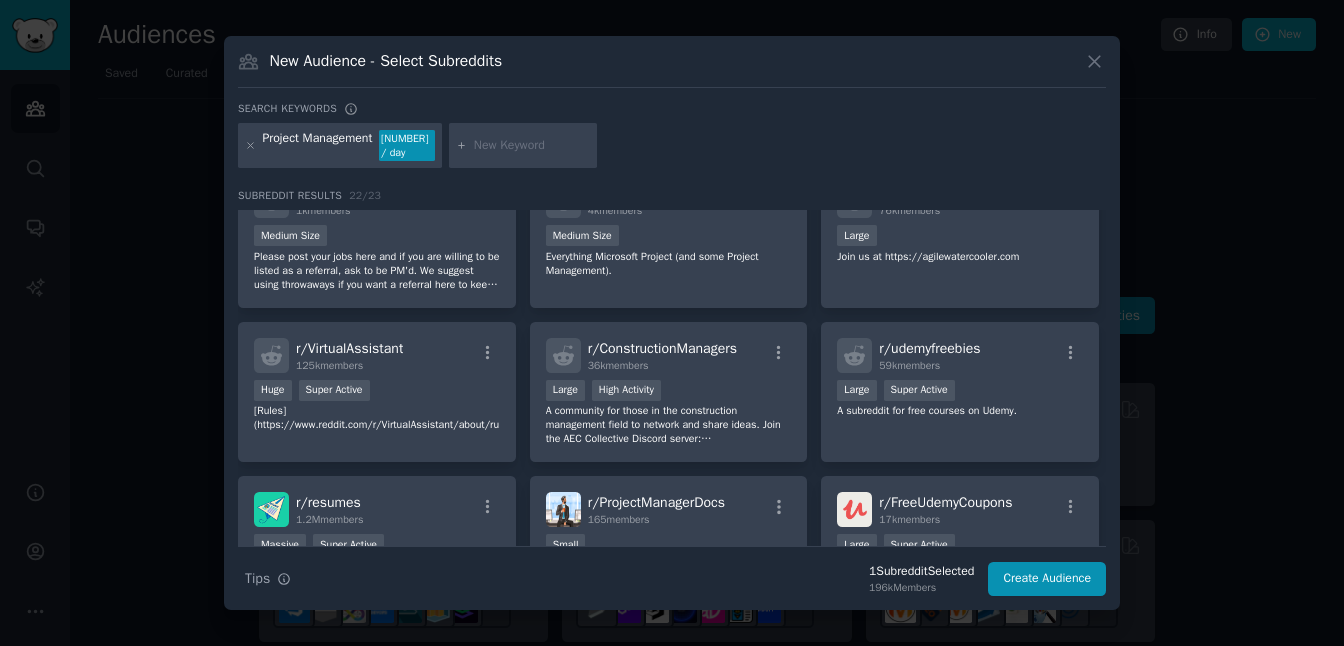 scroll, scrollTop: 644, scrollLeft: 0, axis: vertical 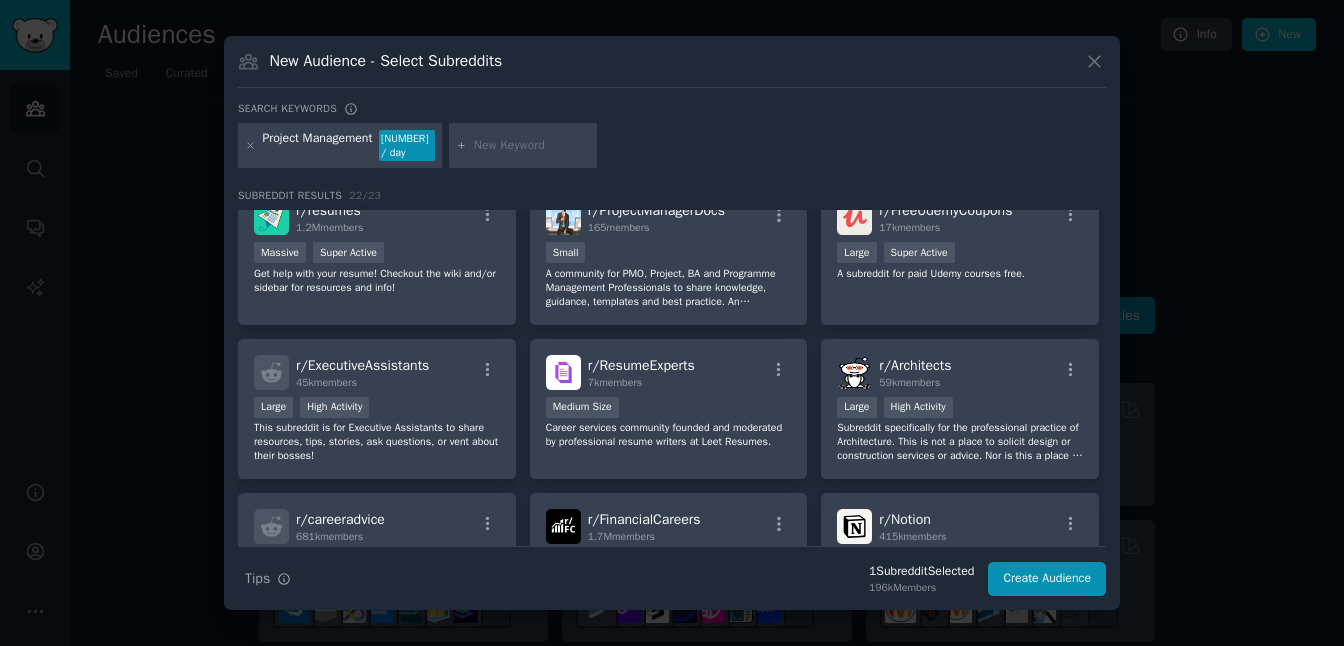 drag, startPoint x: 1105, startPoint y: 380, endPoint x: 1106, endPoint y: 367, distance: 13.038404 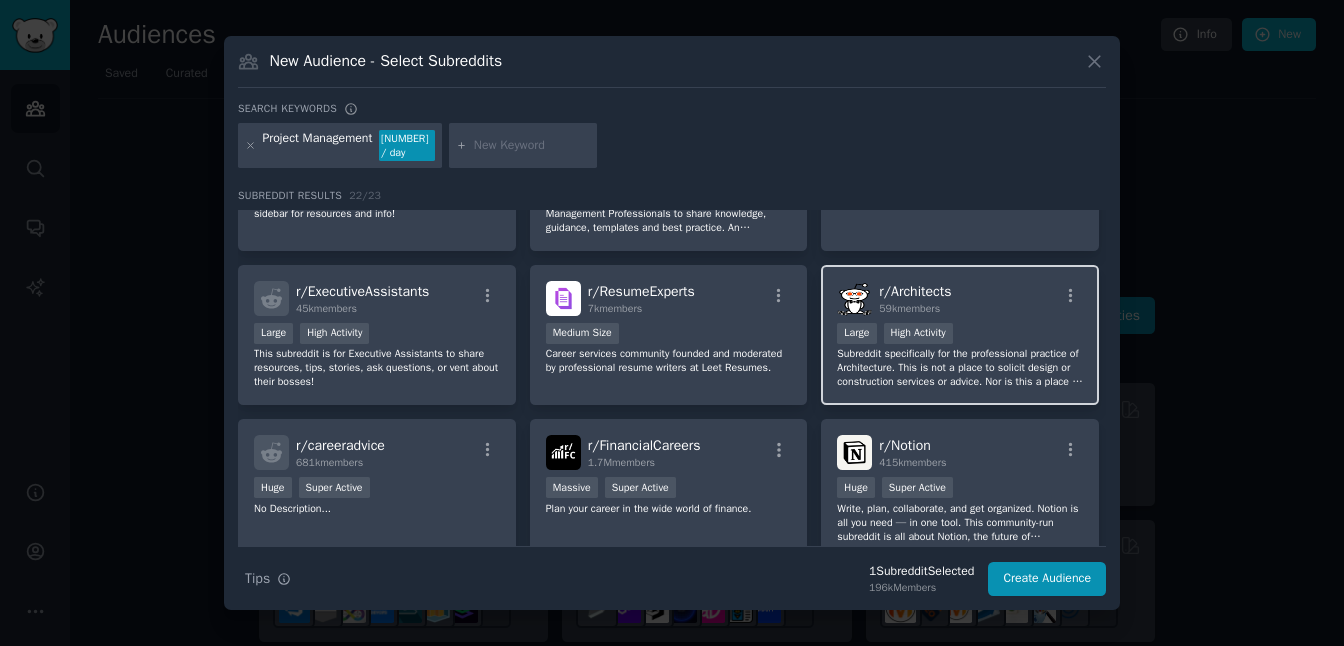 scroll, scrollTop: 856, scrollLeft: 0, axis: vertical 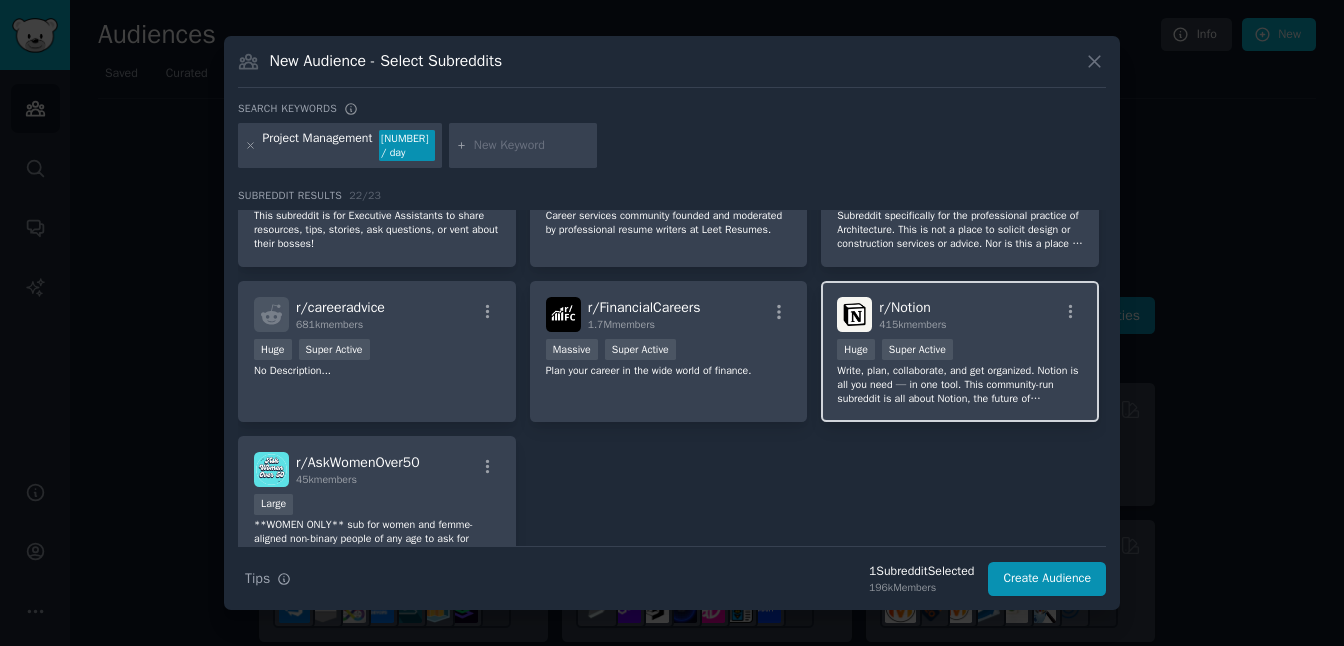 click on "Write, plan, collaborate, and get organized. Notion is all you need — in one tool. This community-run subreddit is all about Notion, the future of productivity apps." at bounding box center (960, 385) 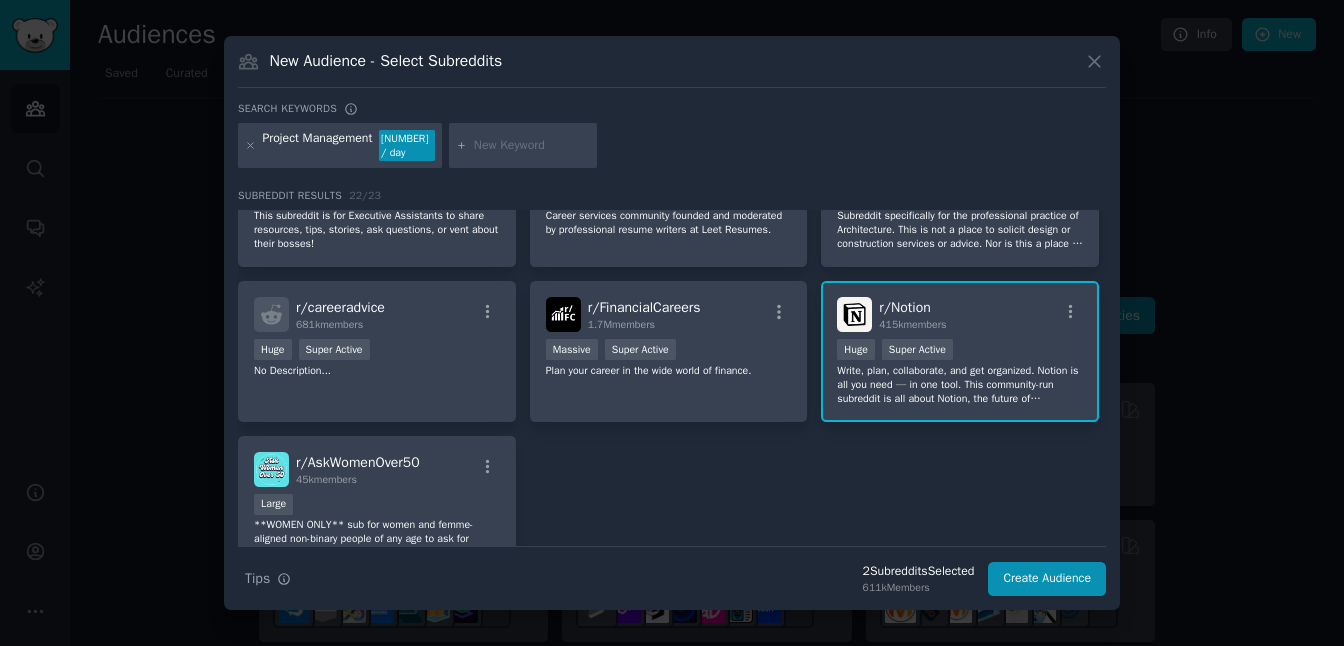 scroll, scrollTop: 956, scrollLeft: 0, axis: vertical 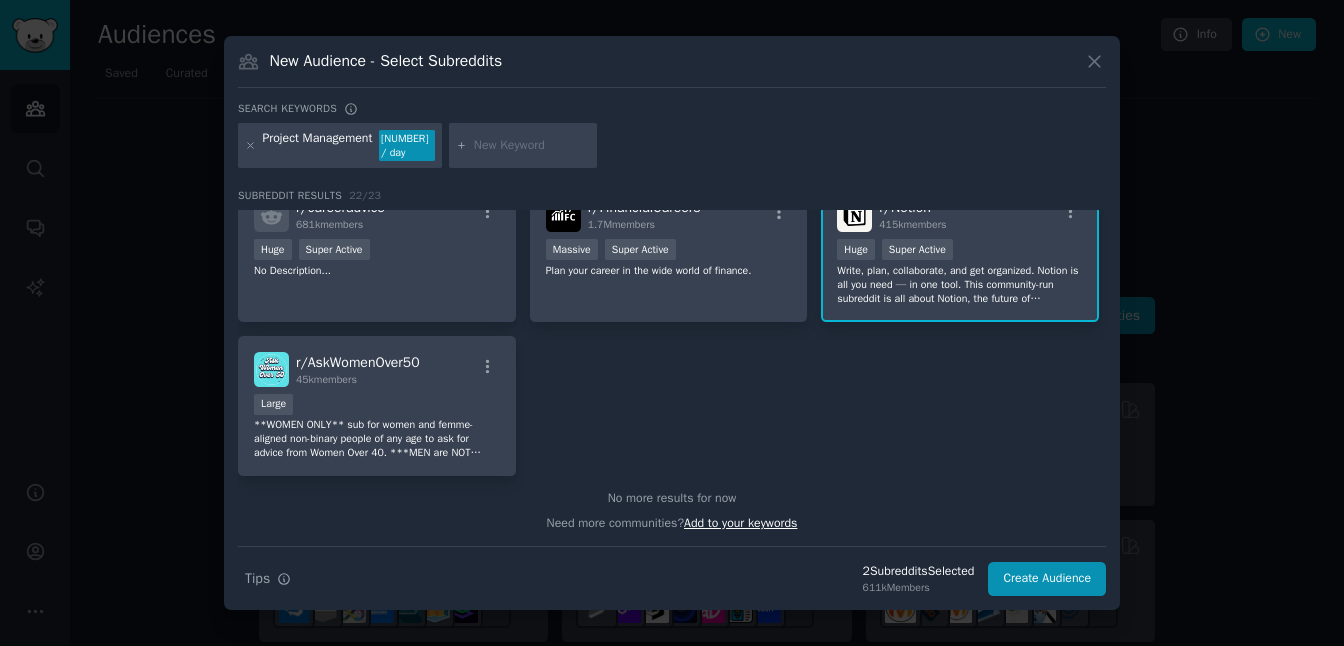click on "Add to your keywords" at bounding box center [740, 523] 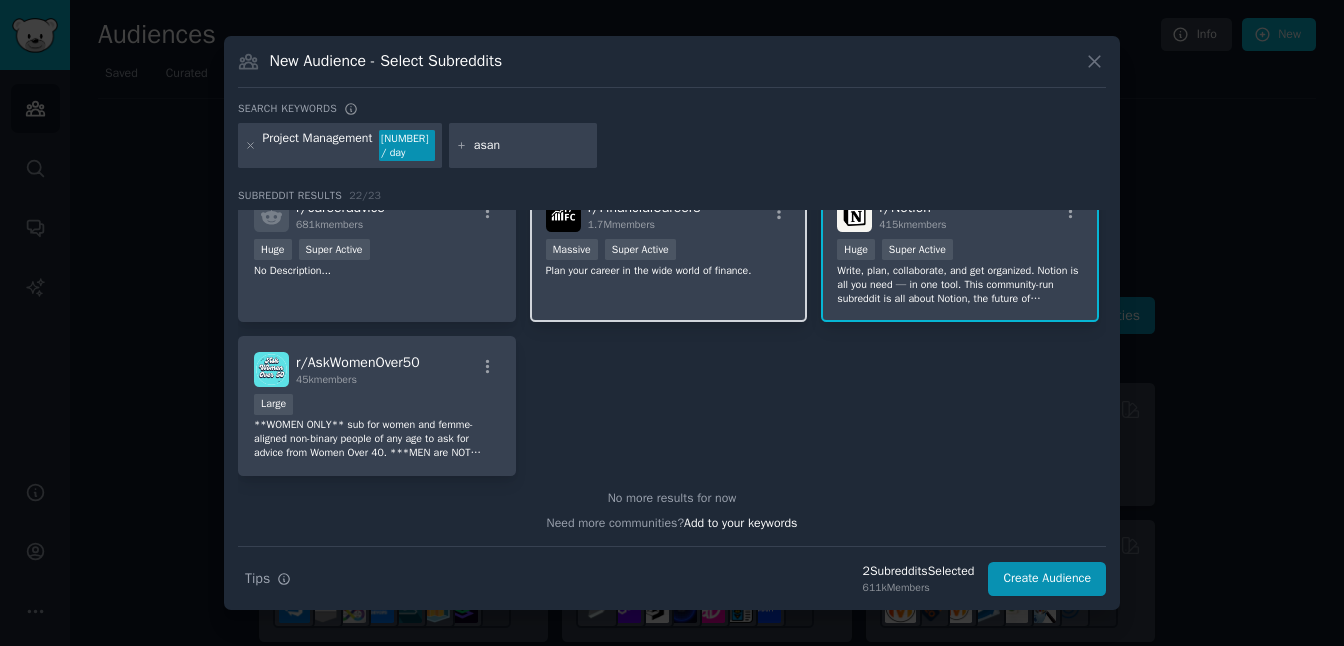 type on "asana" 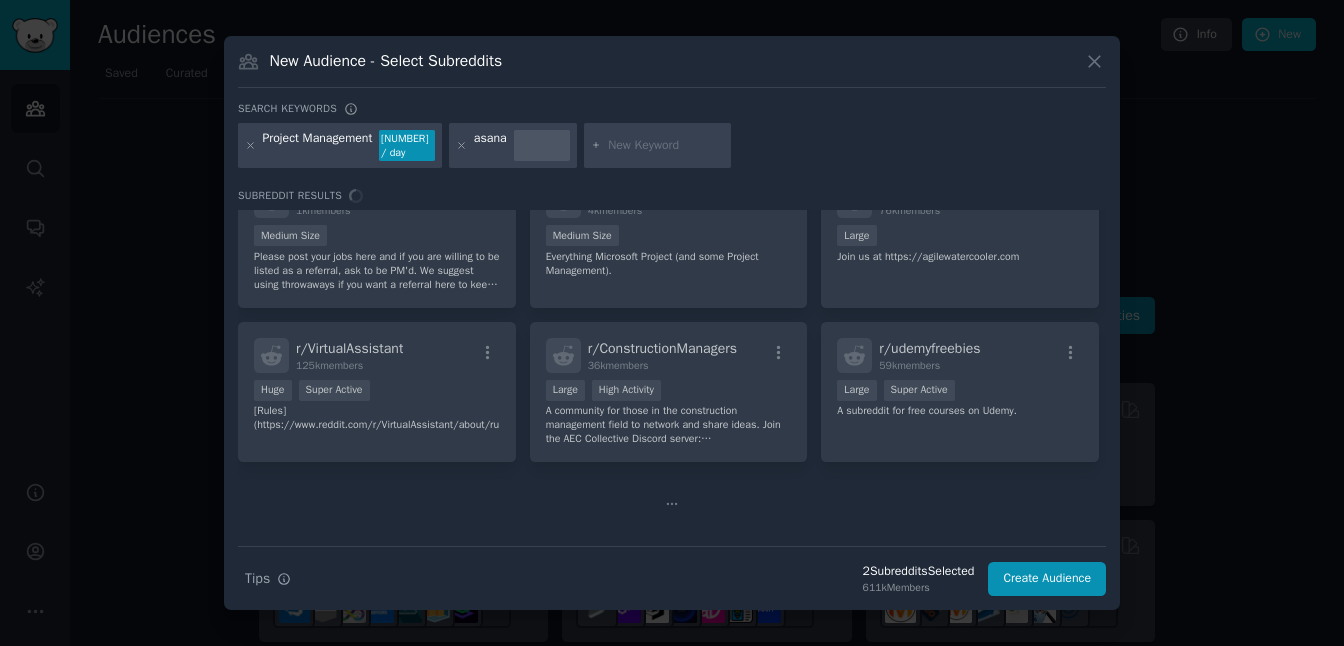 scroll, scrollTop: 0, scrollLeft: 0, axis: both 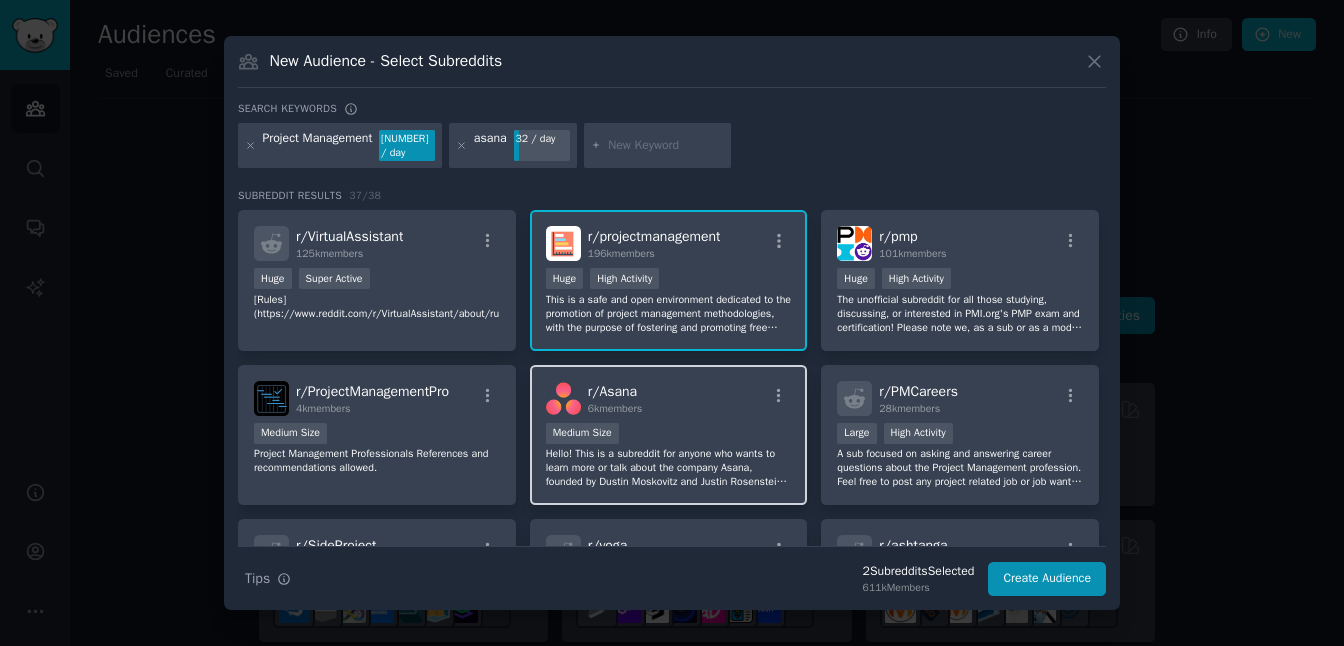 click on "r/ Asana [NUMBER] members" at bounding box center (669, 398) 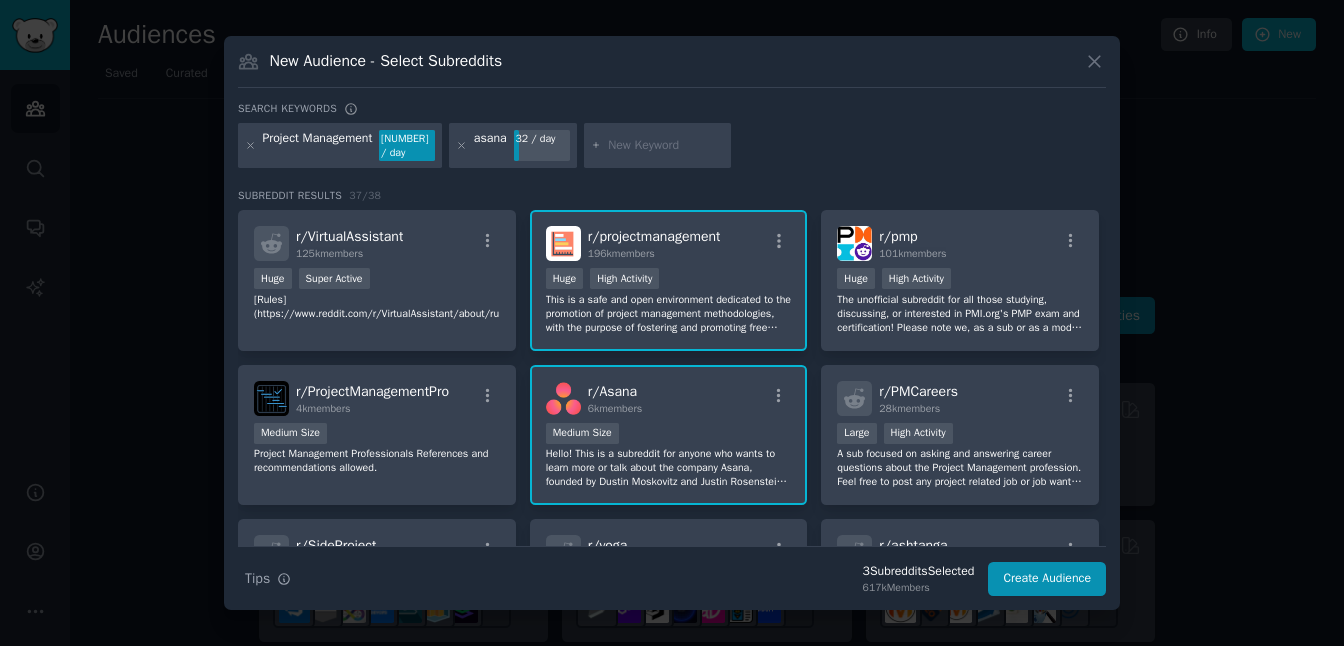 click at bounding box center (666, 146) 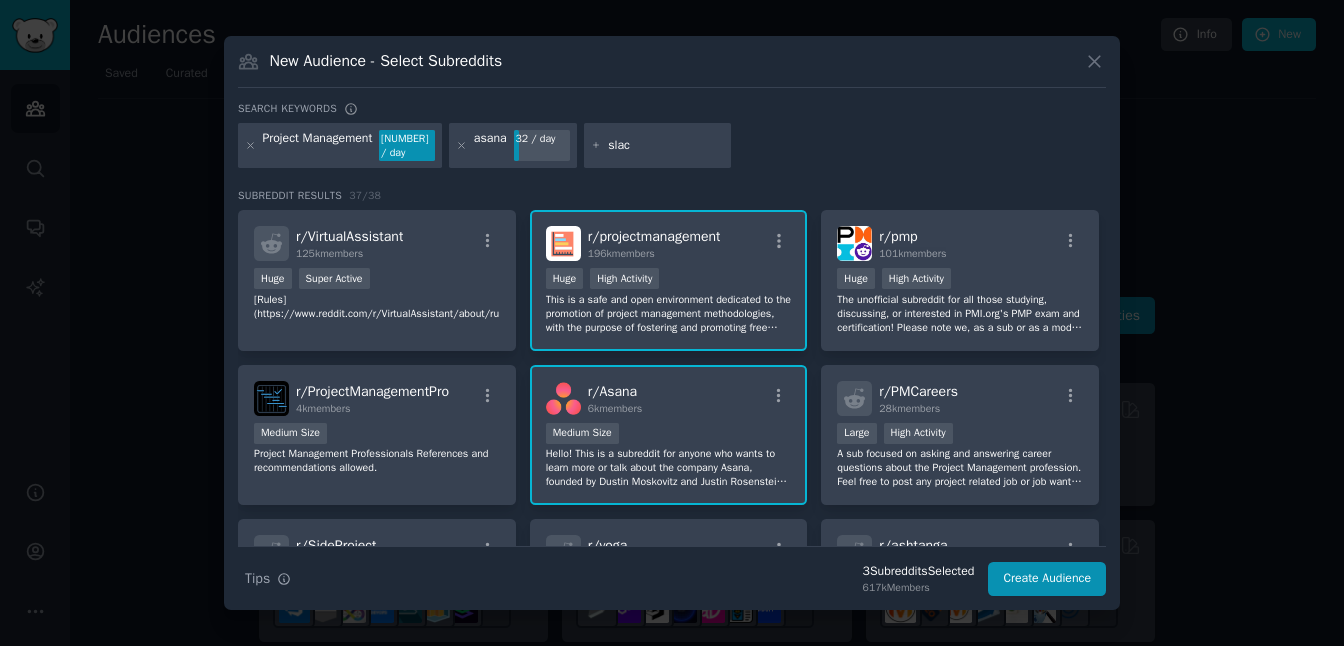 type on "slack" 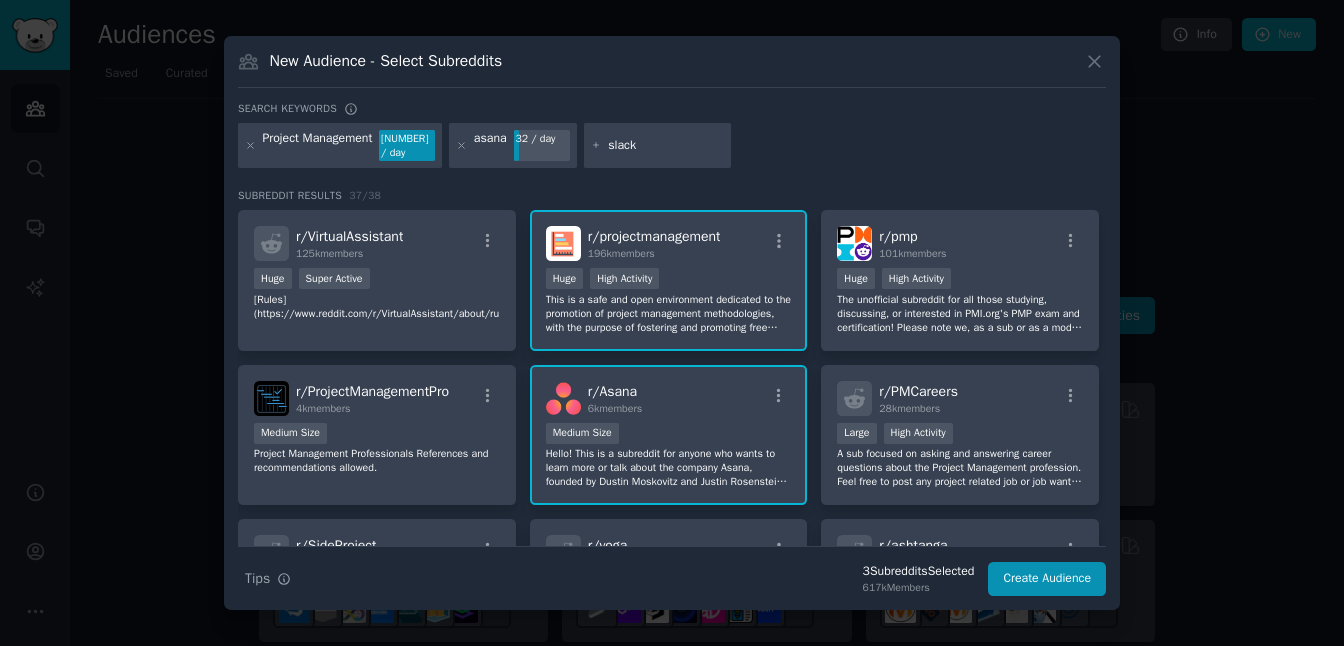 type 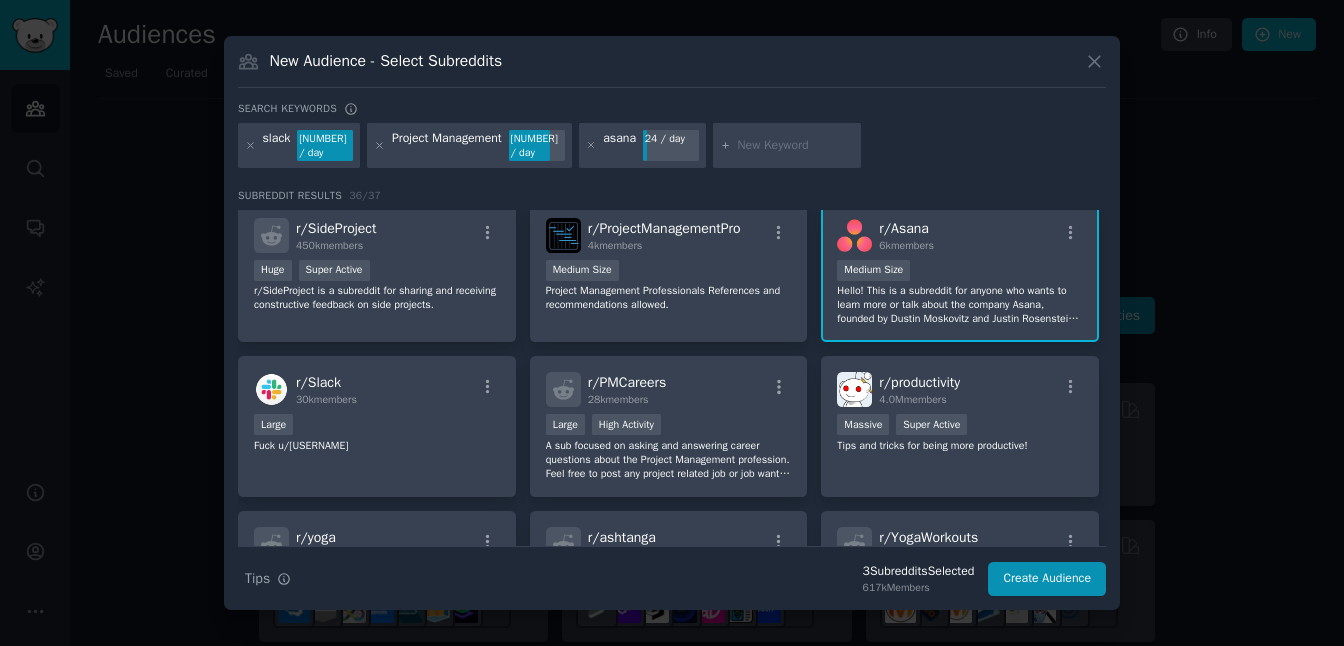 scroll, scrollTop: 176, scrollLeft: 0, axis: vertical 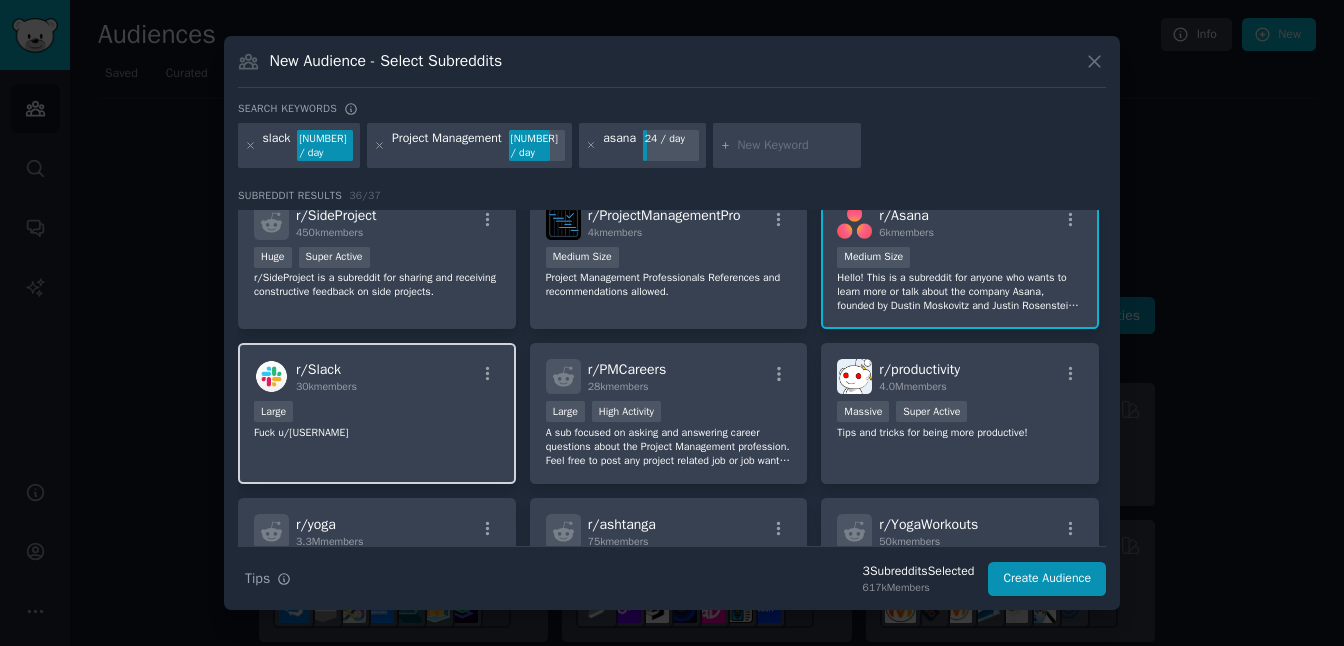click on "r/ Slack 30k  members Large Fuck u/[USERNAME]" at bounding box center [377, 413] 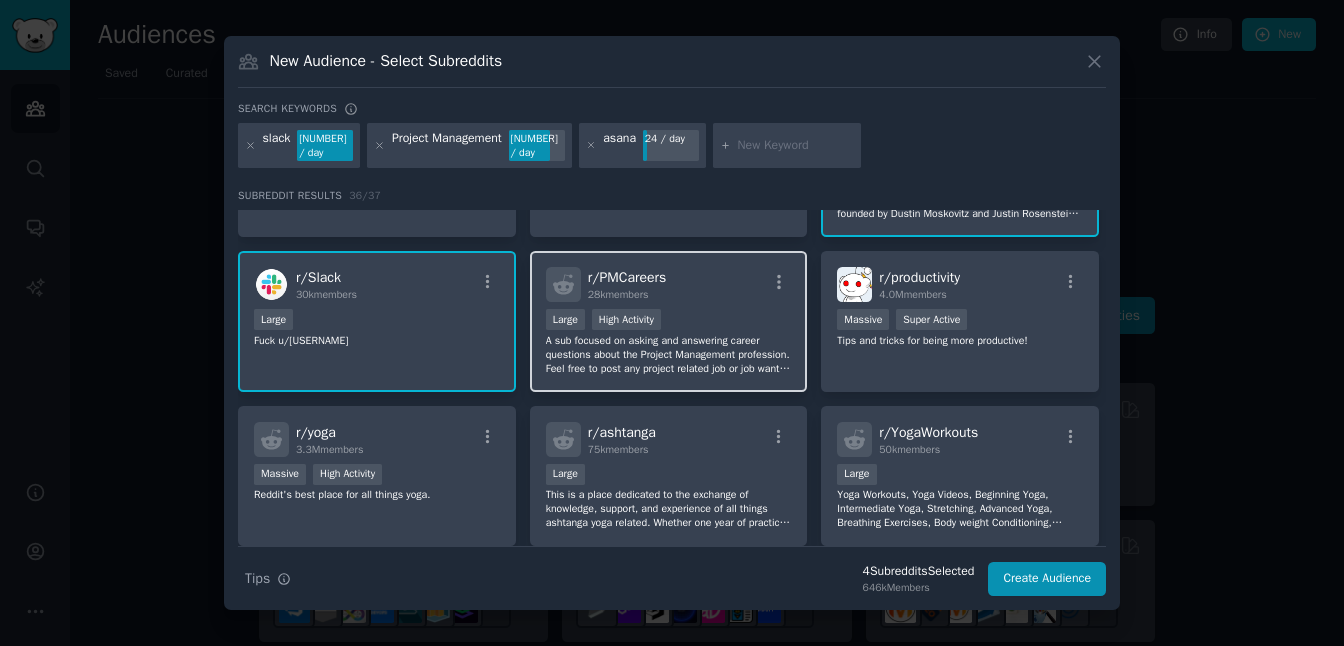 scroll, scrollTop: 352, scrollLeft: 0, axis: vertical 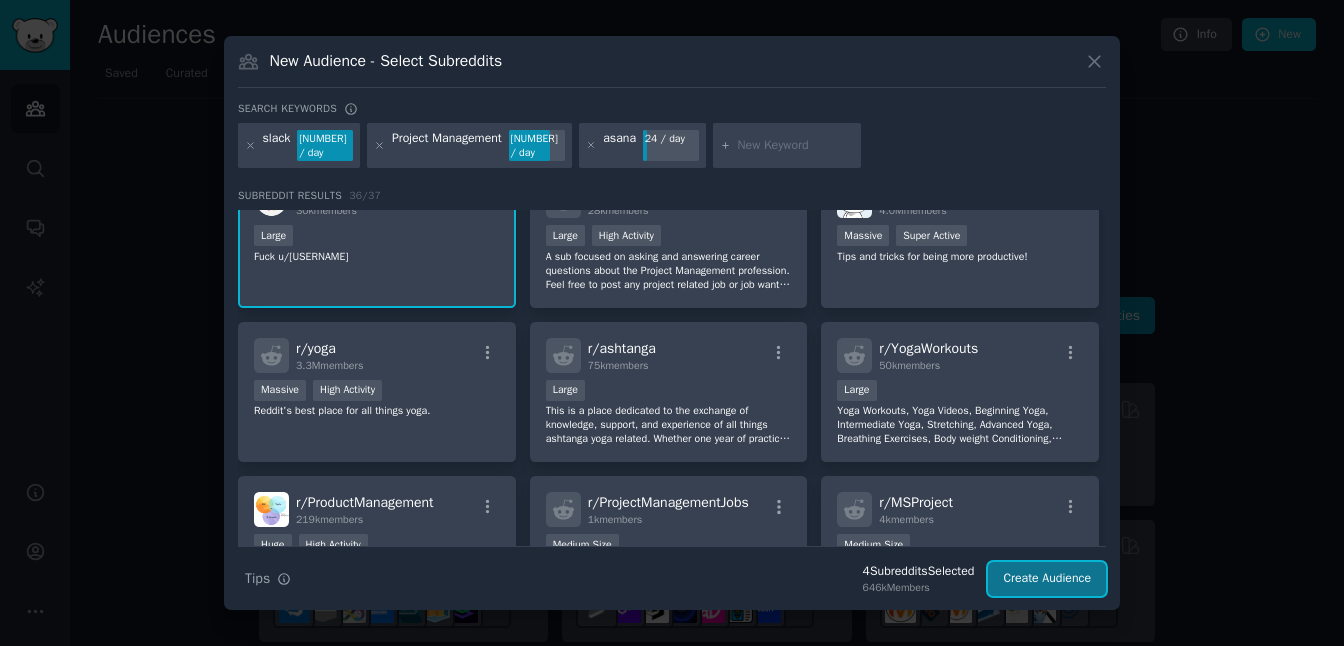 click on "Create Audience" at bounding box center (1047, 579) 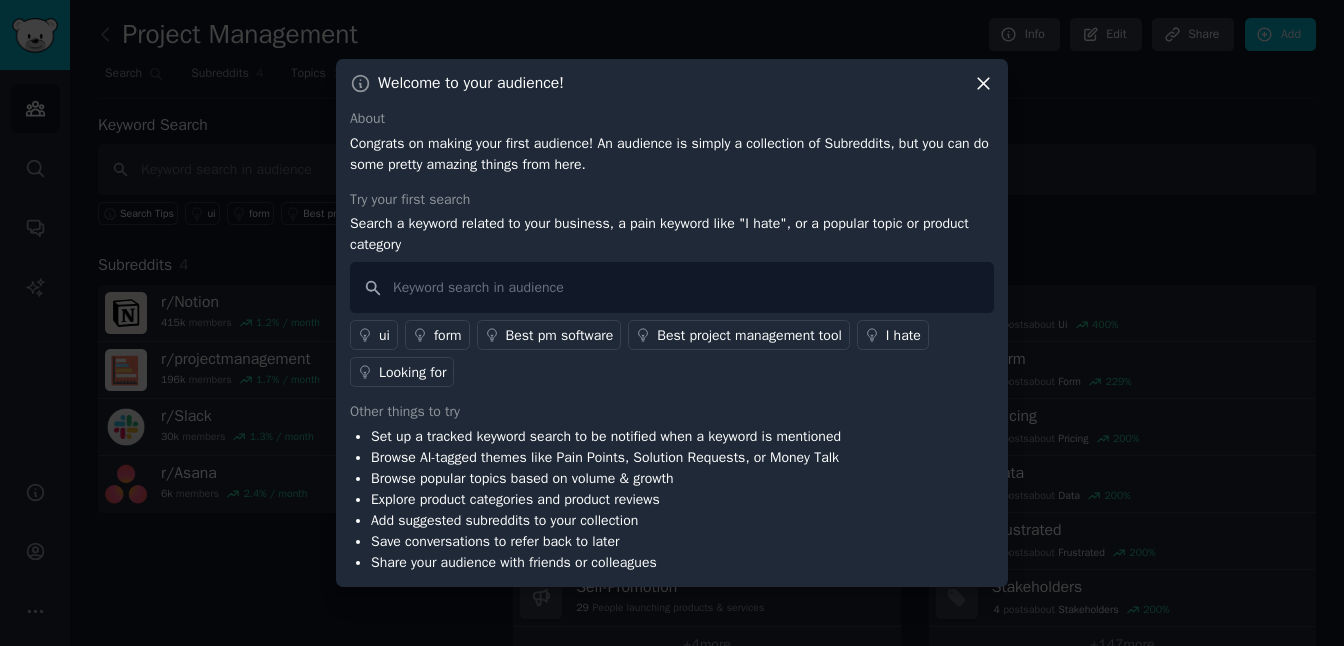 click 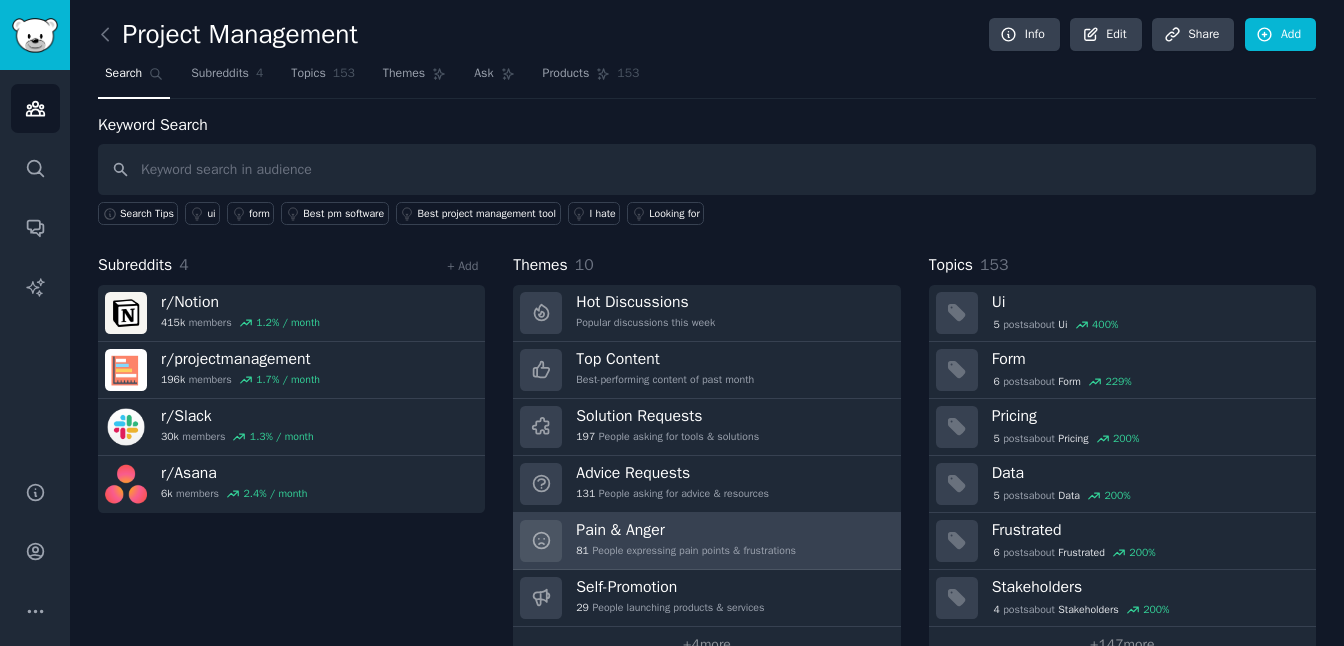 click on "Pain & Anger" at bounding box center (686, 530) 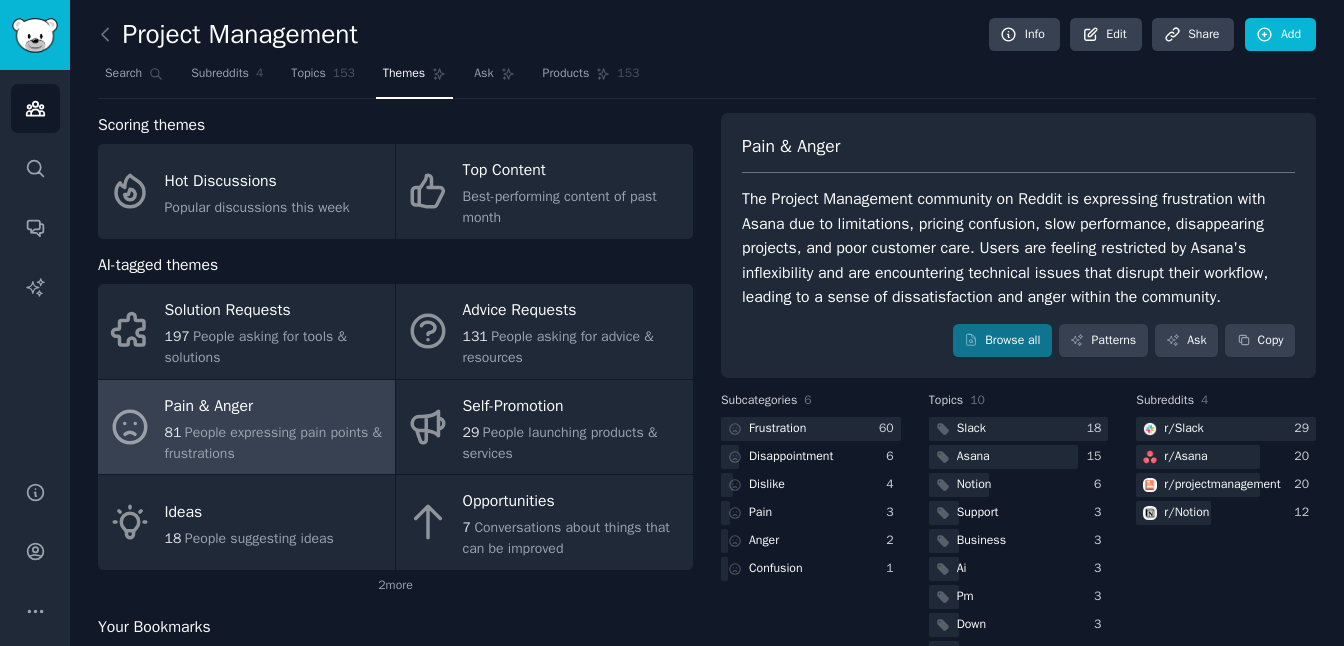 scroll, scrollTop: 78, scrollLeft: 0, axis: vertical 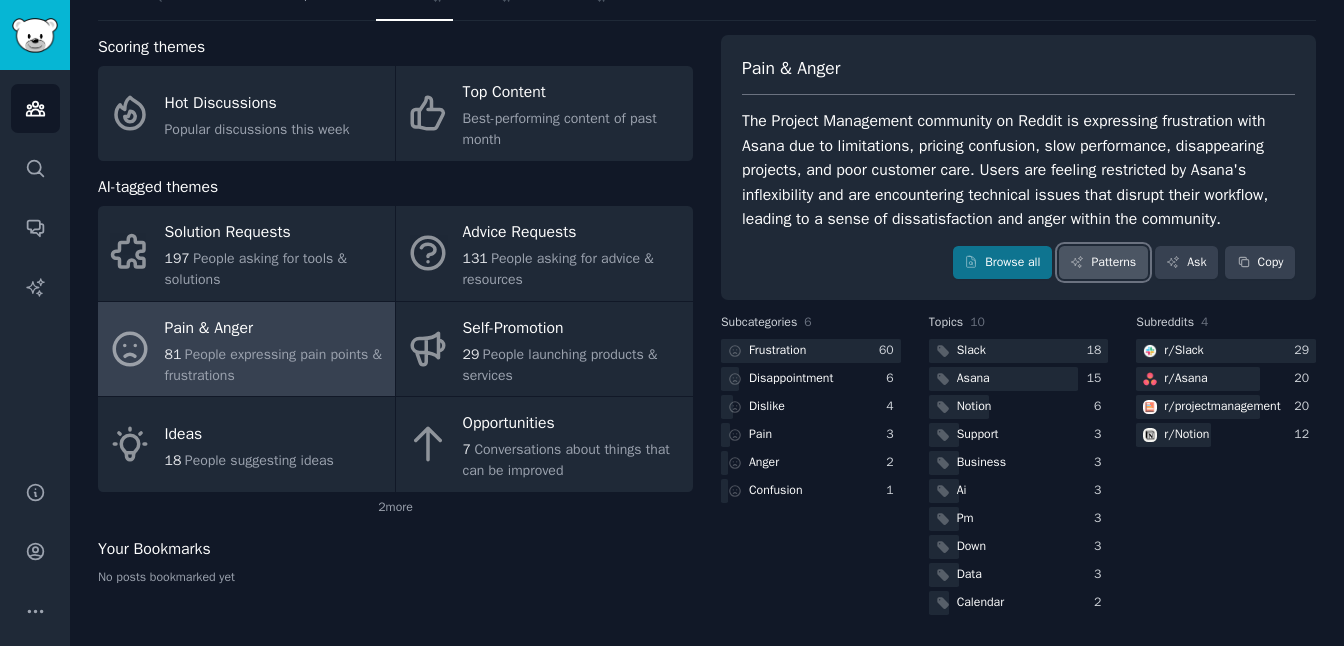 click on "Patterns" at bounding box center [1103, 263] 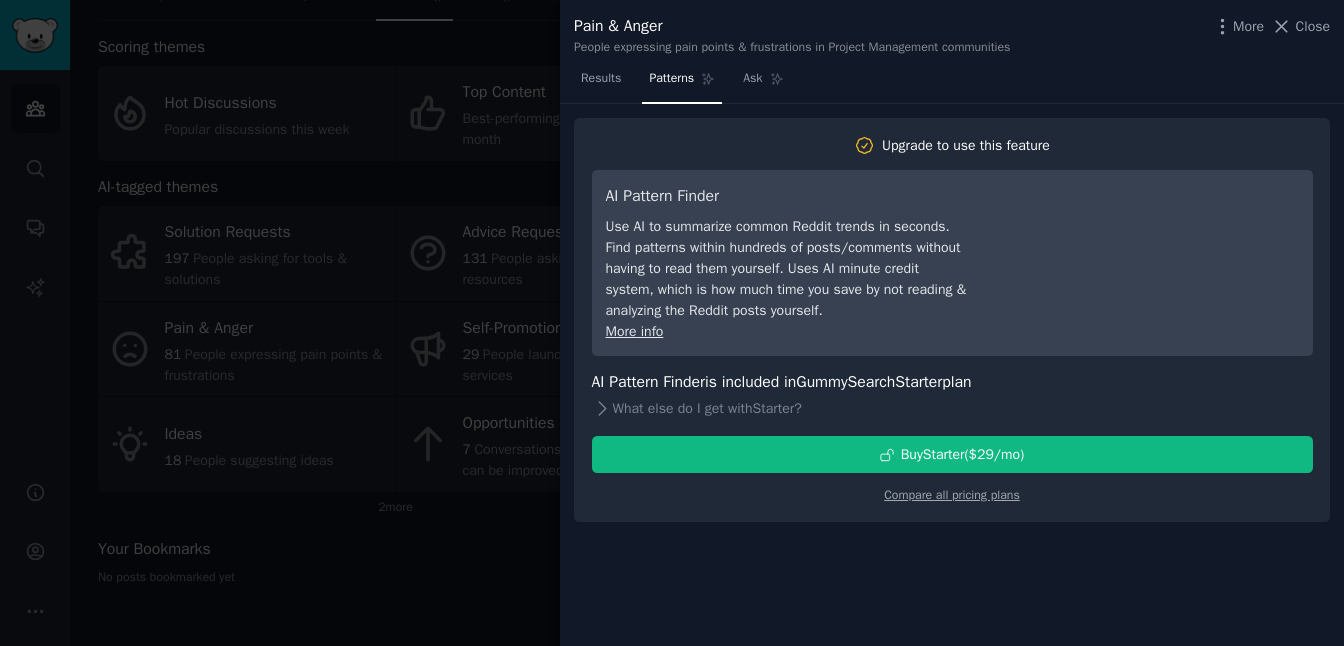 click at bounding box center (672, 323) 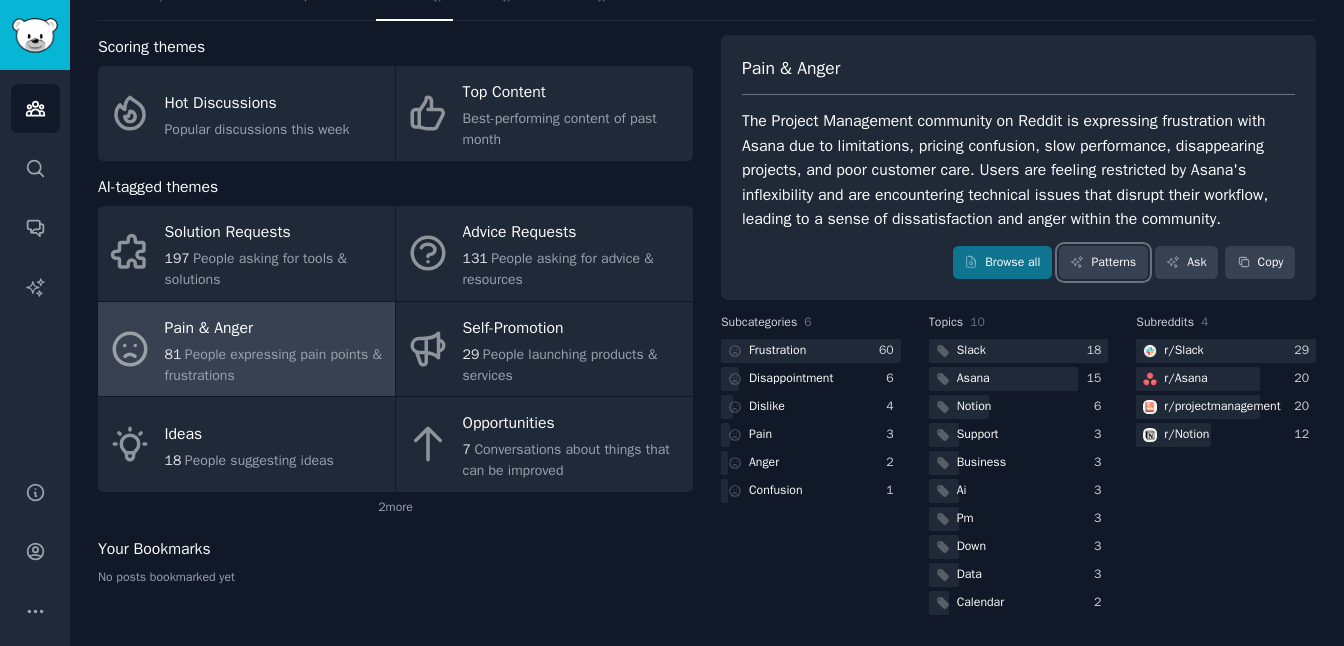 scroll, scrollTop: 0, scrollLeft: 0, axis: both 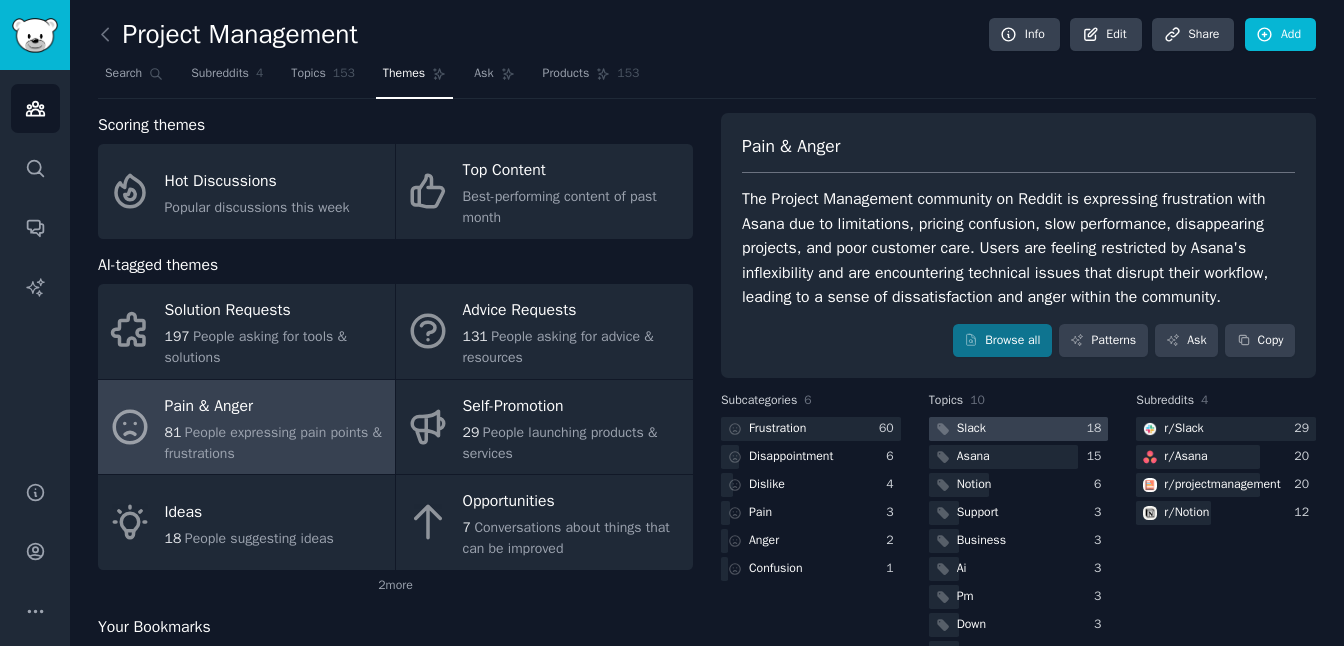 click at bounding box center [1019, 429] 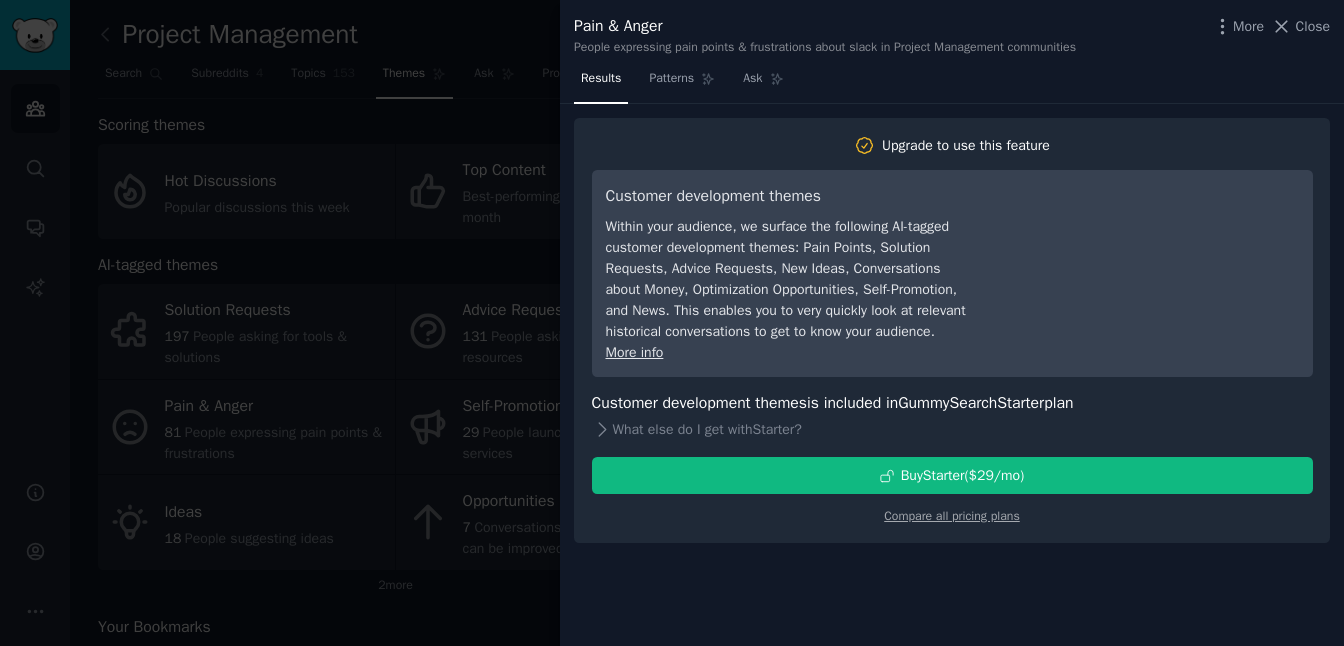 click at bounding box center [672, 323] 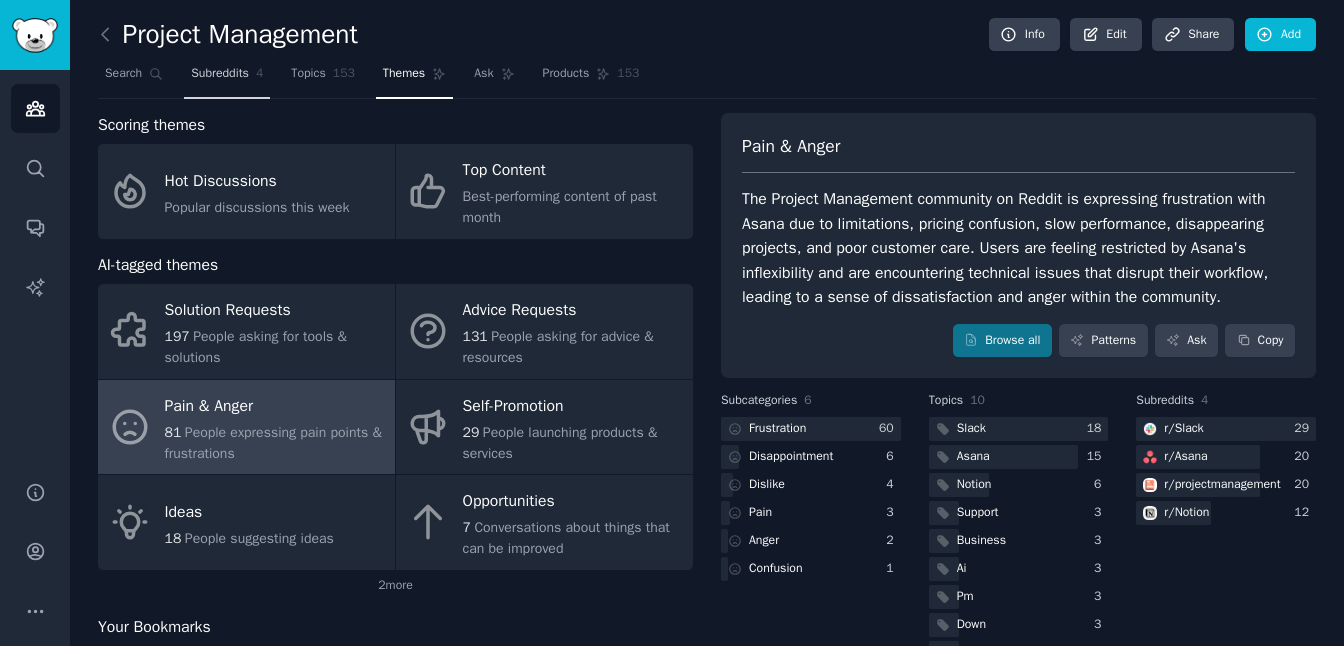 click on "Subreddits" at bounding box center [220, 74] 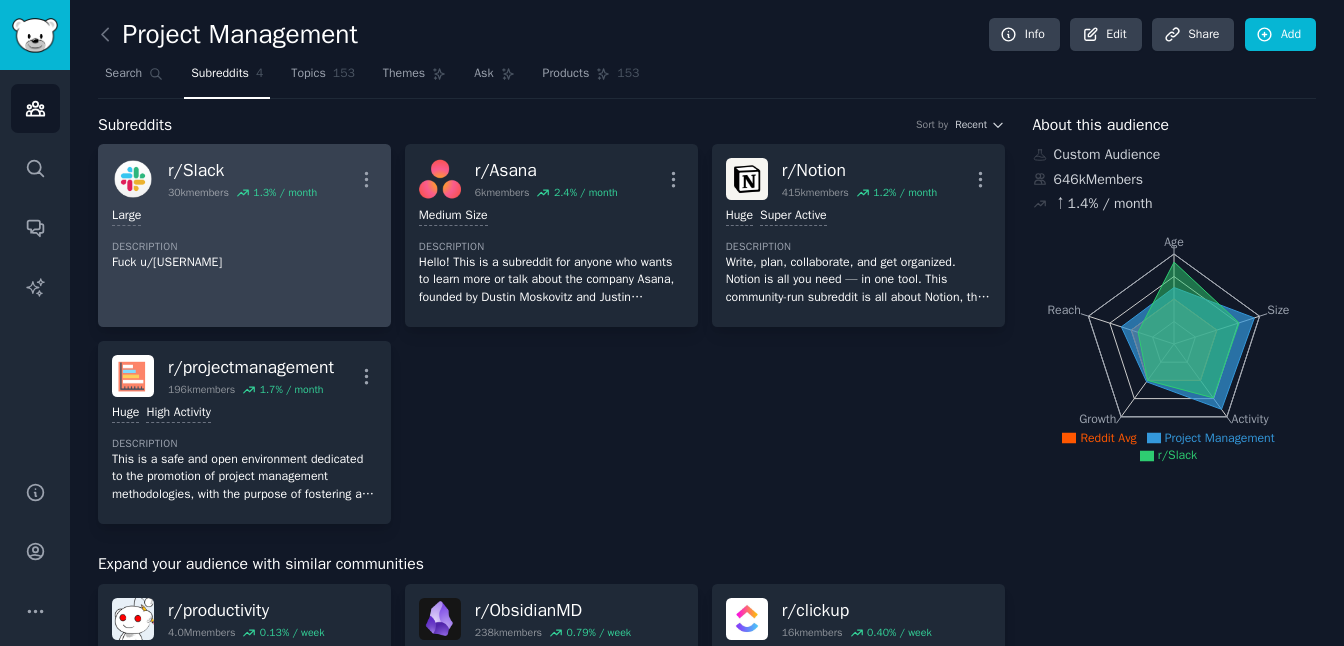 click on "Fuck u/[USERNAME]" at bounding box center (244, 263) 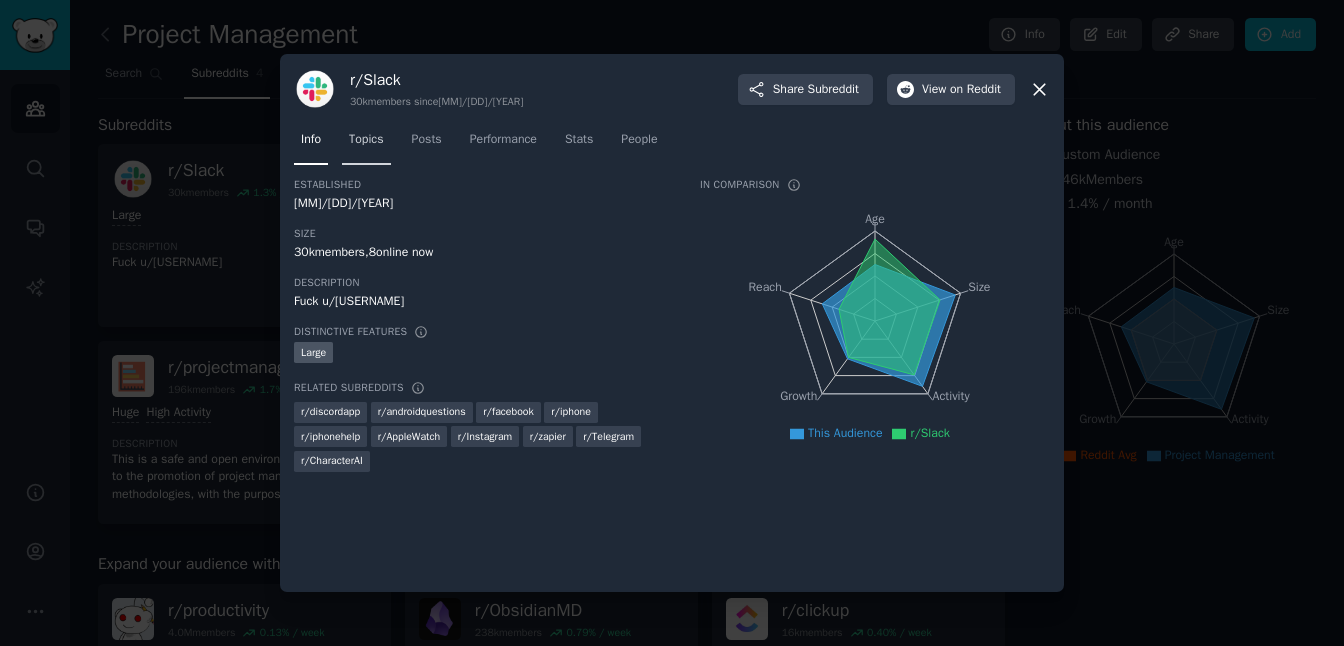 click on "Topics" at bounding box center [366, 140] 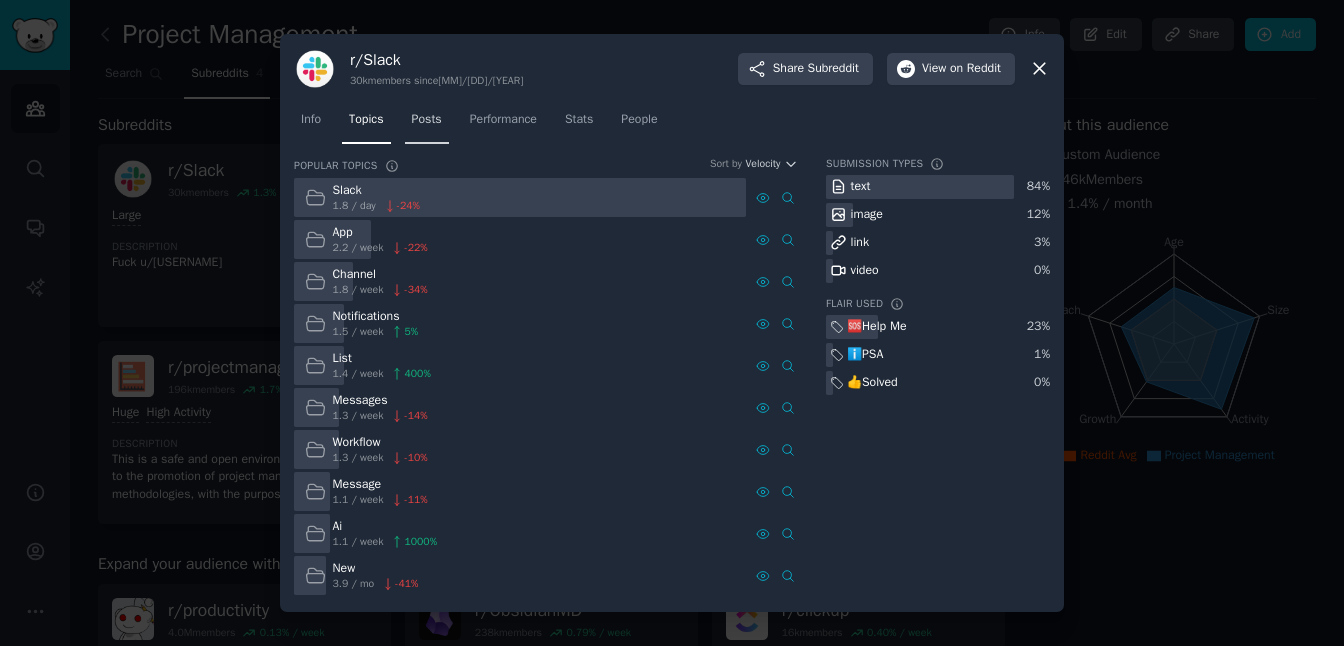 click on "Posts" at bounding box center [427, 124] 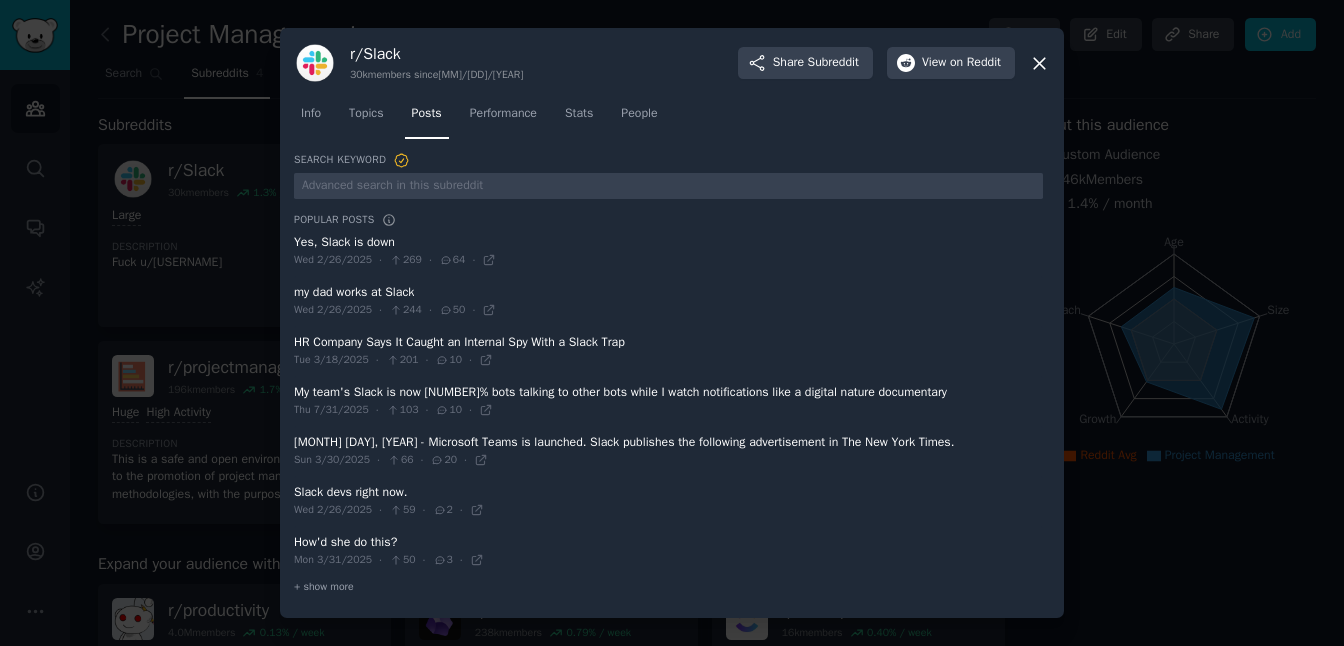 click at bounding box center [668, 551] 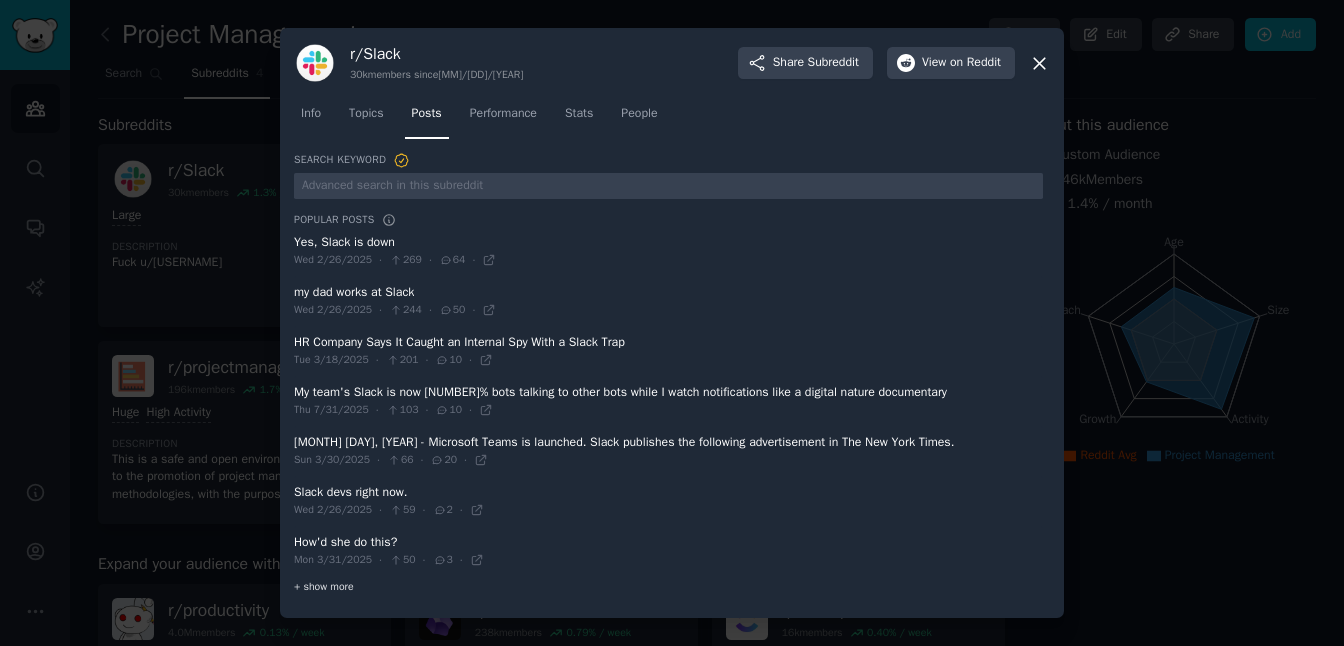 click on "+ show more" at bounding box center (668, 586) 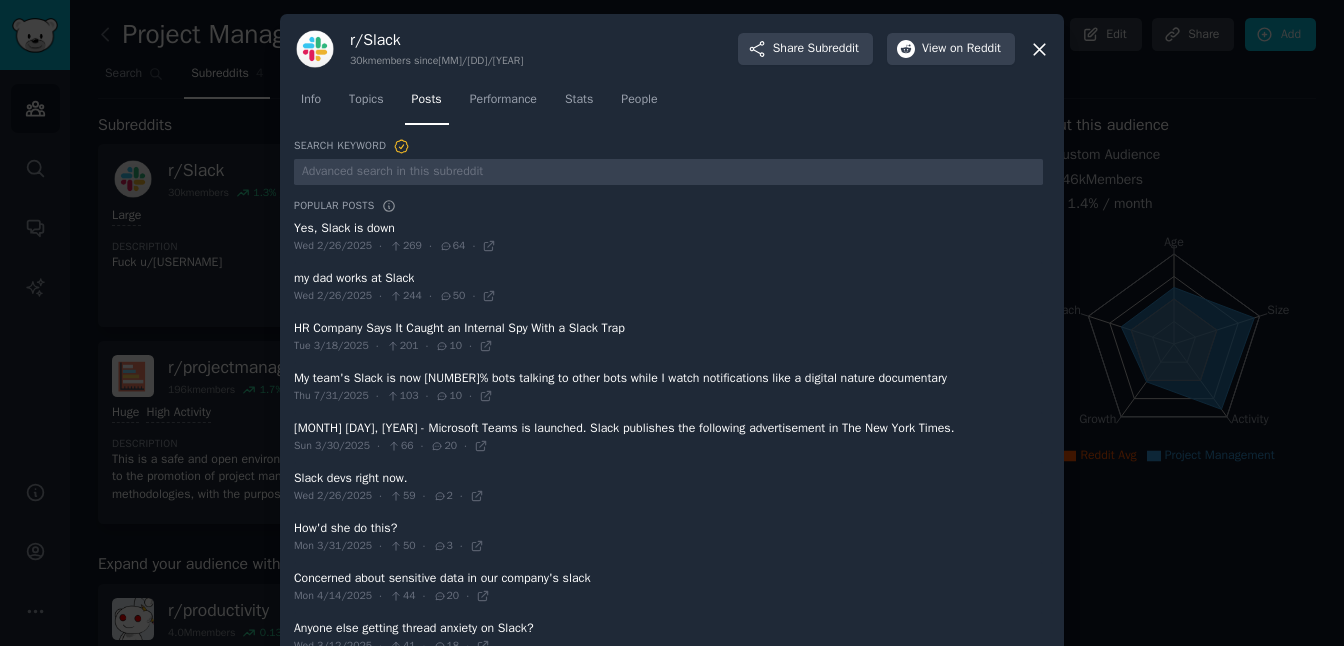click at bounding box center [668, 537] 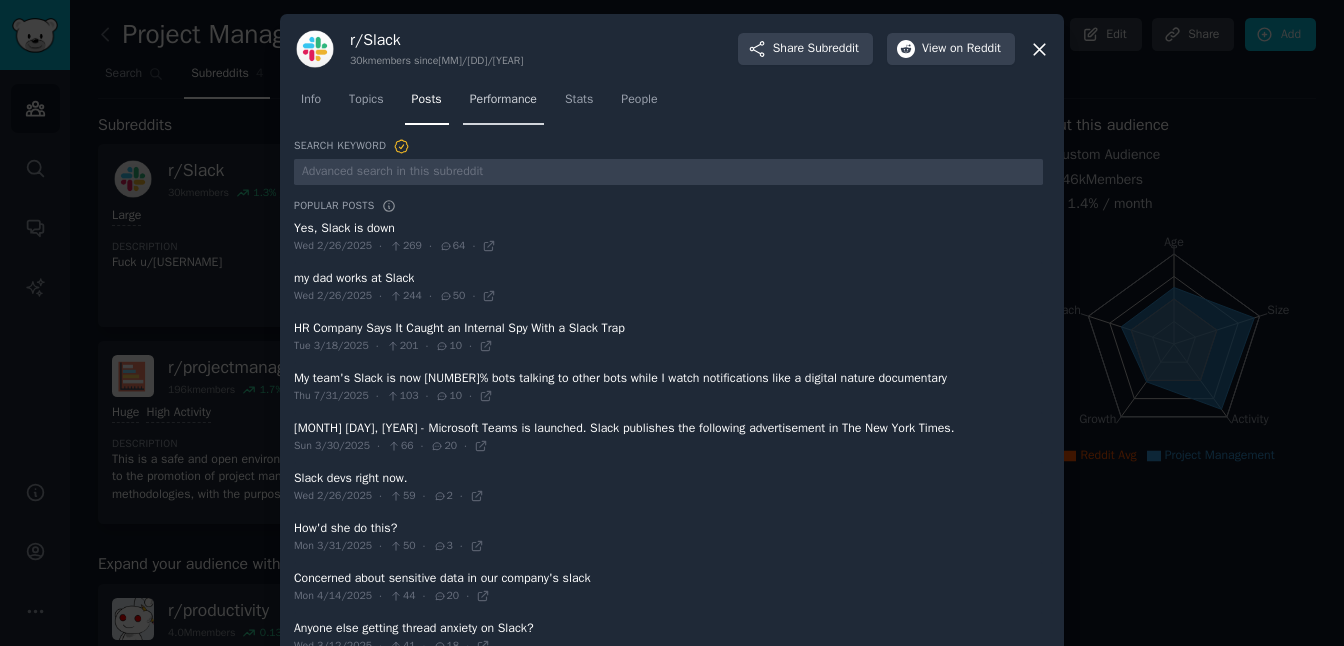 click on "Performance" at bounding box center (503, 104) 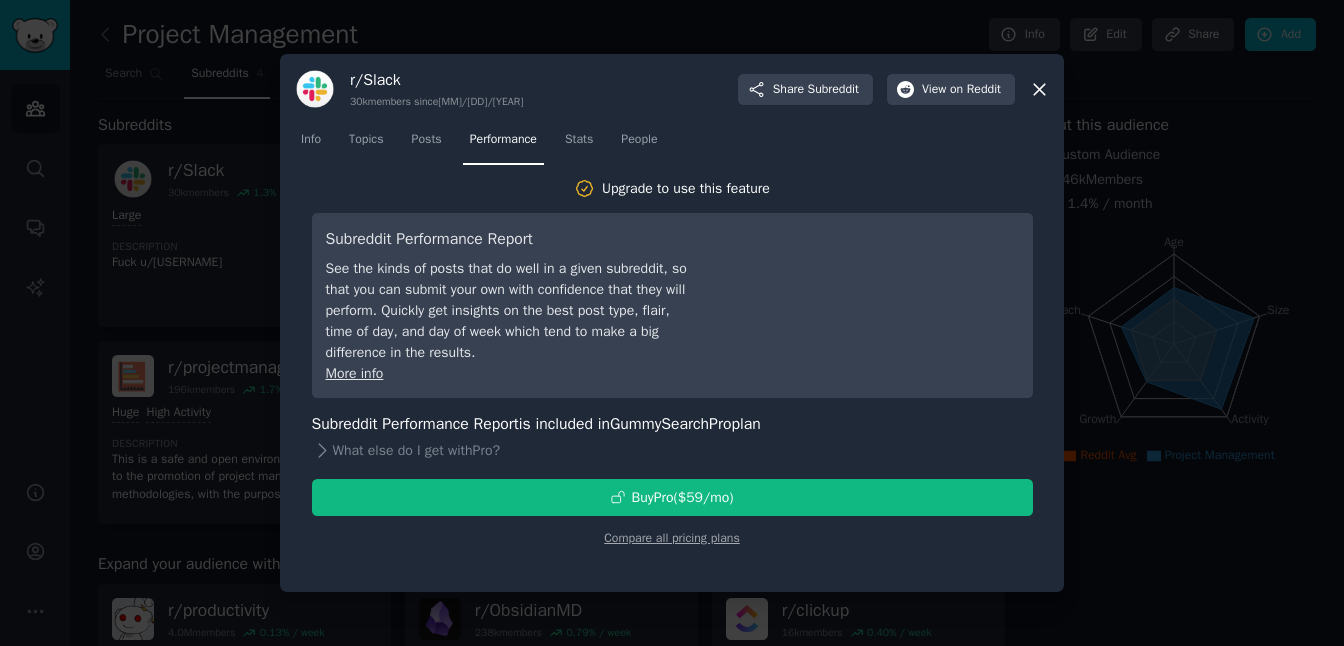 click on "Info Topics Posts Performance Stats People" at bounding box center (672, 144) 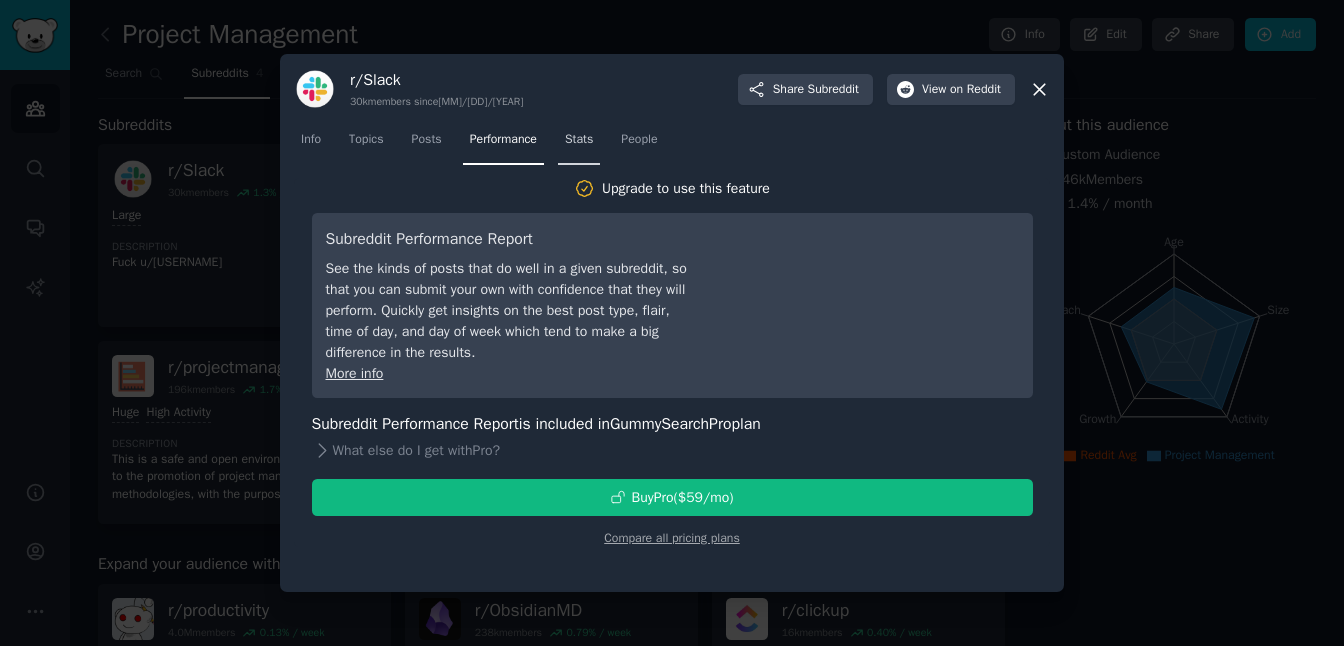 click on "Stats" at bounding box center [579, 140] 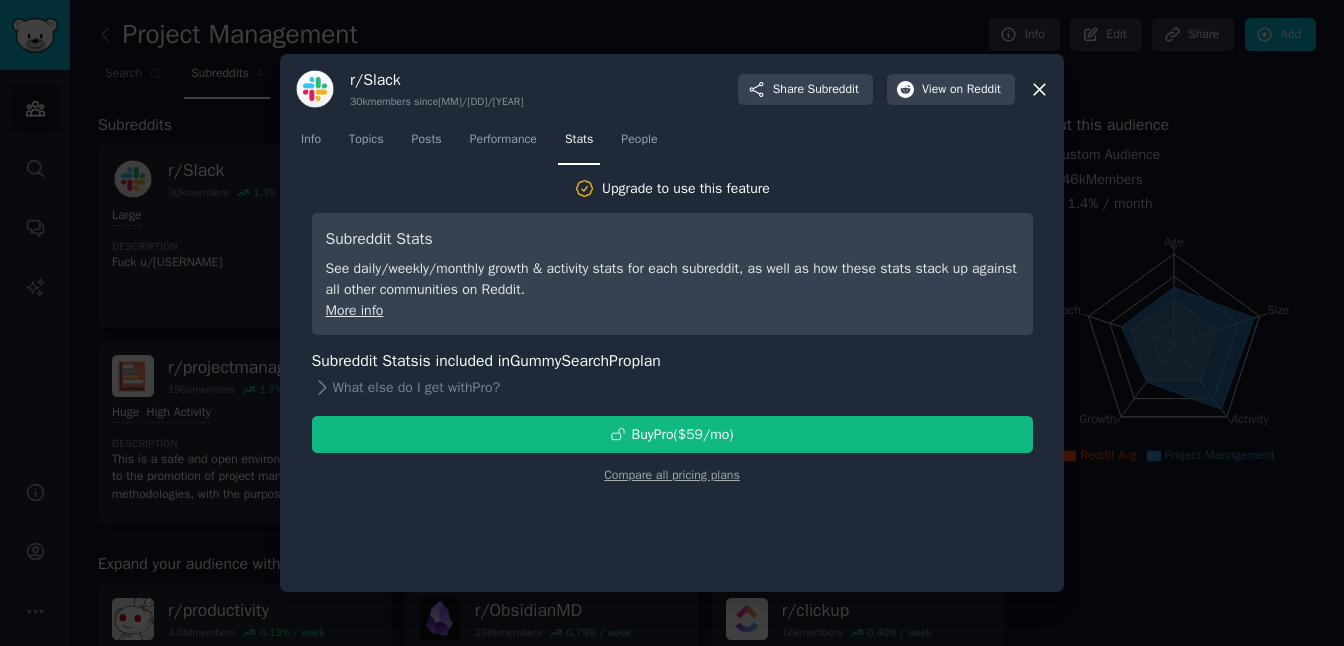 click at bounding box center (672, 323) 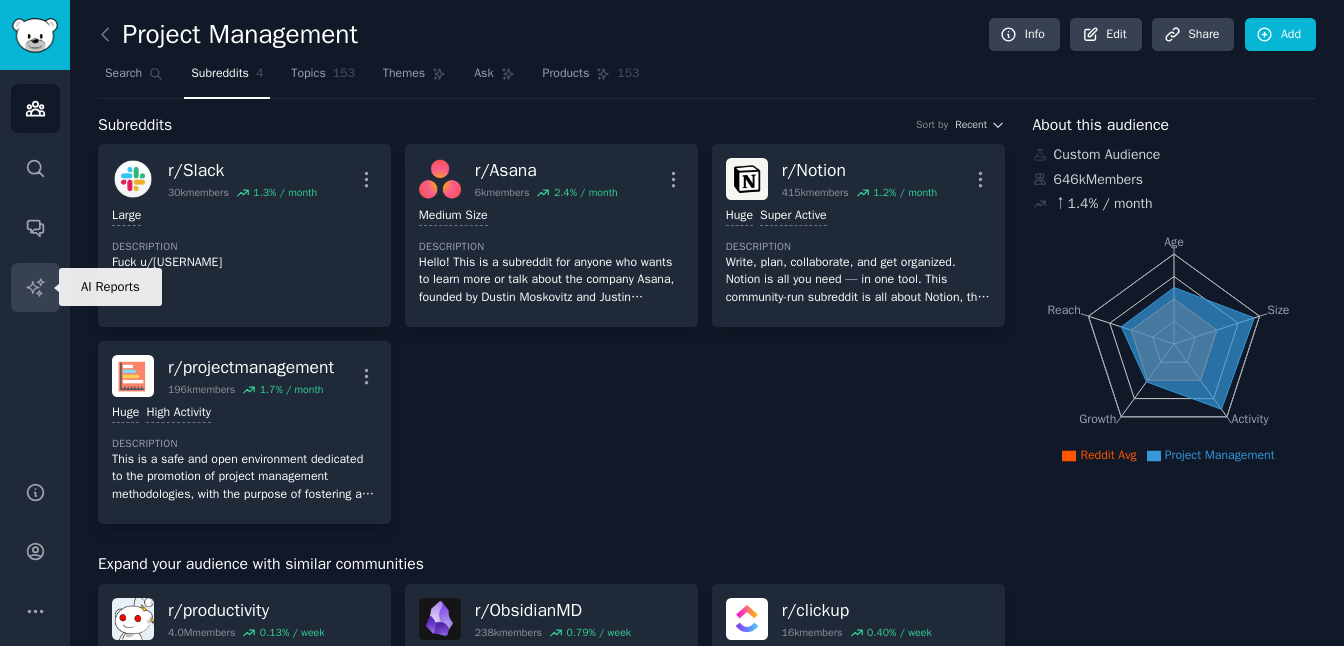 click on "AI Reports" at bounding box center [35, 287] 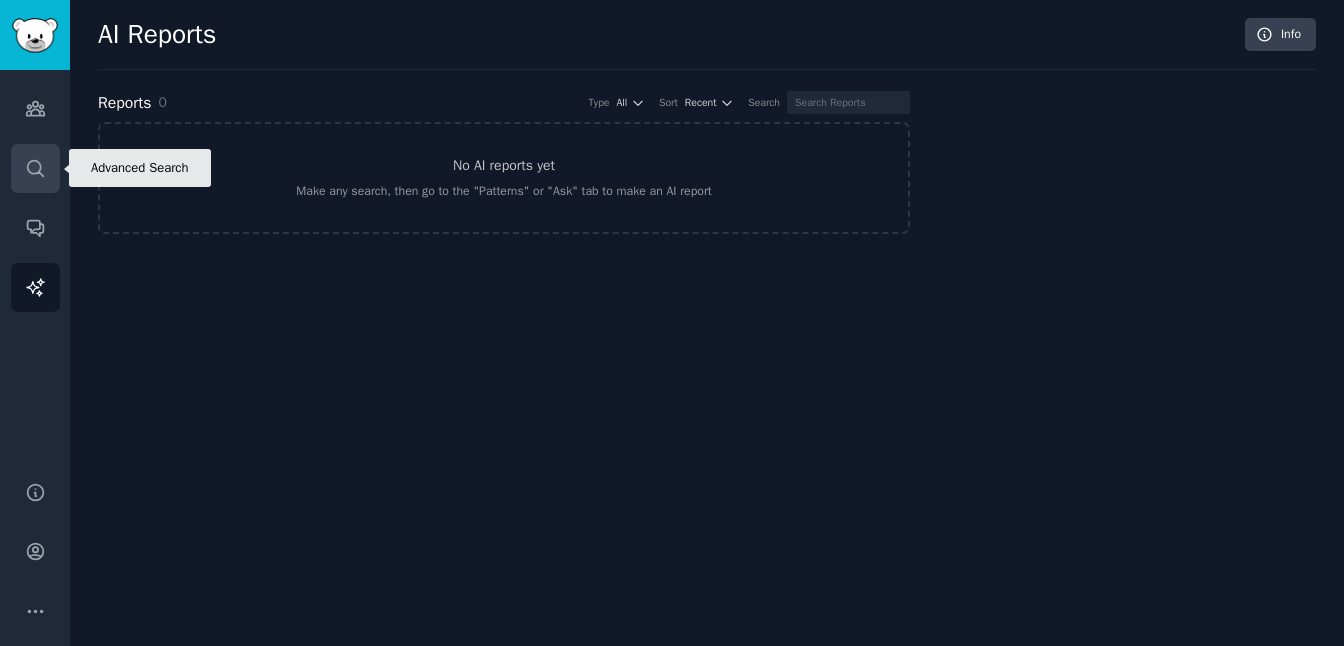 click on "Search" at bounding box center (35, 168) 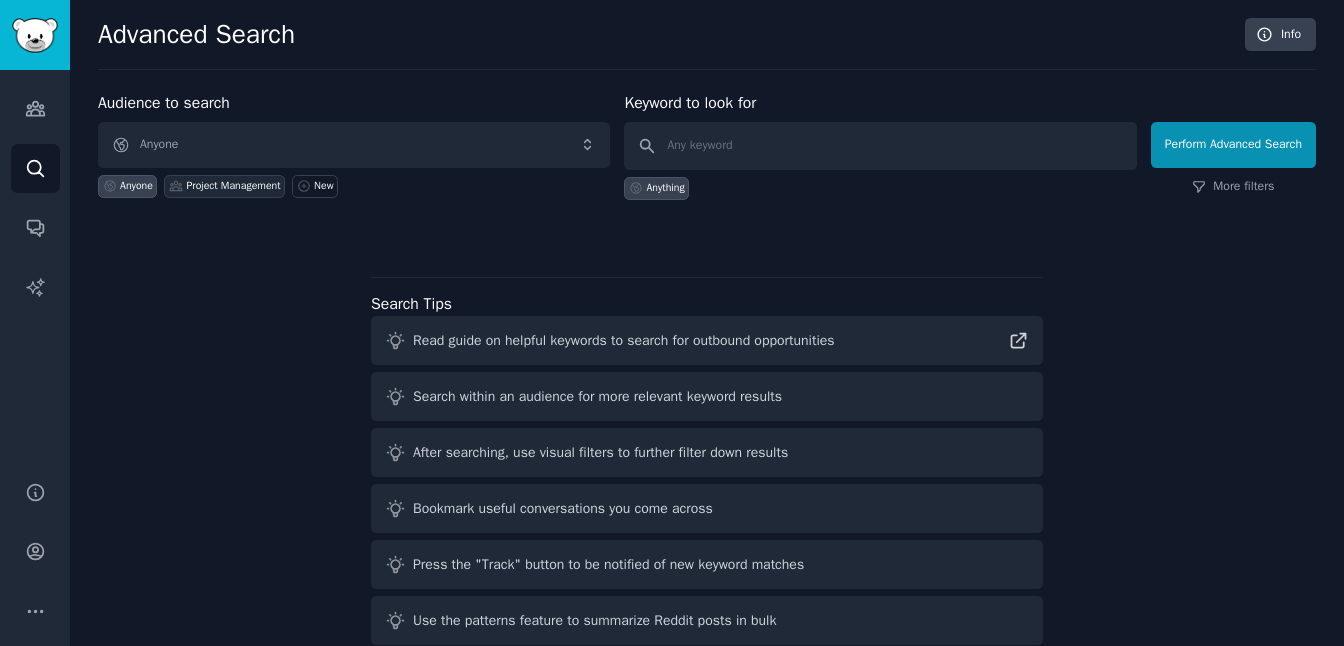 click on "Project Management" at bounding box center [233, 186] 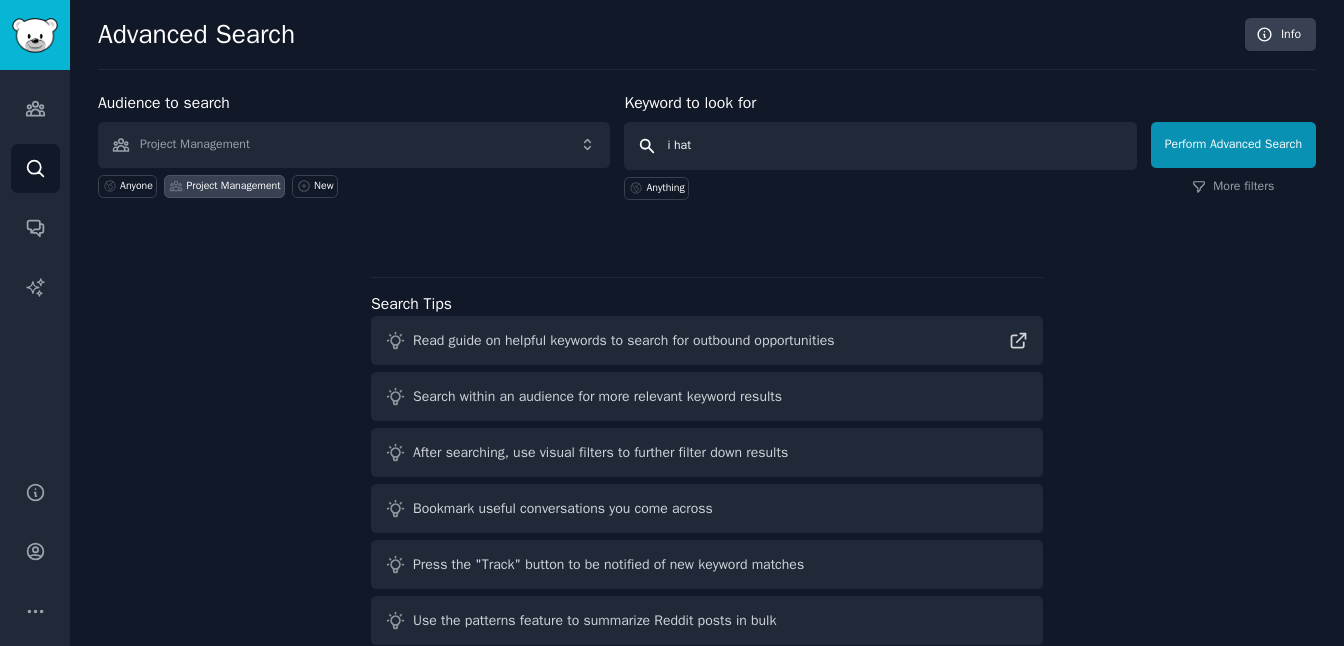 type on "i hate" 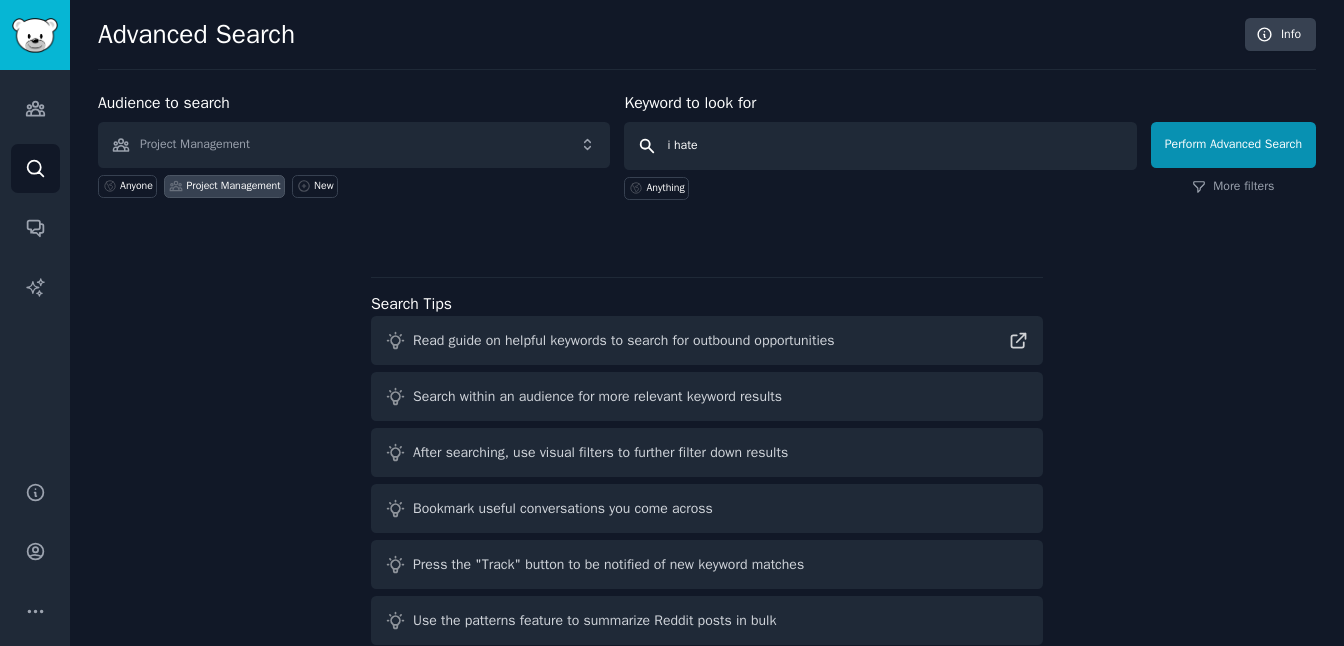 click on "Perform Advanced Search" at bounding box center [1233, 145] 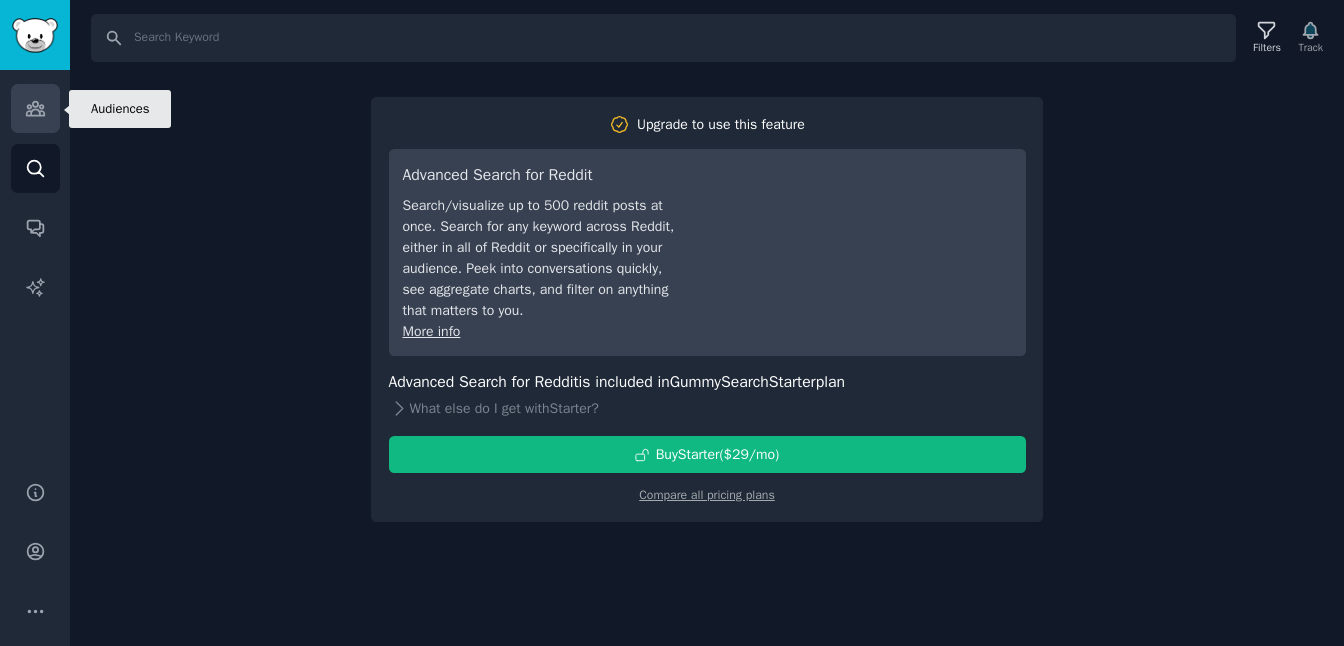 click 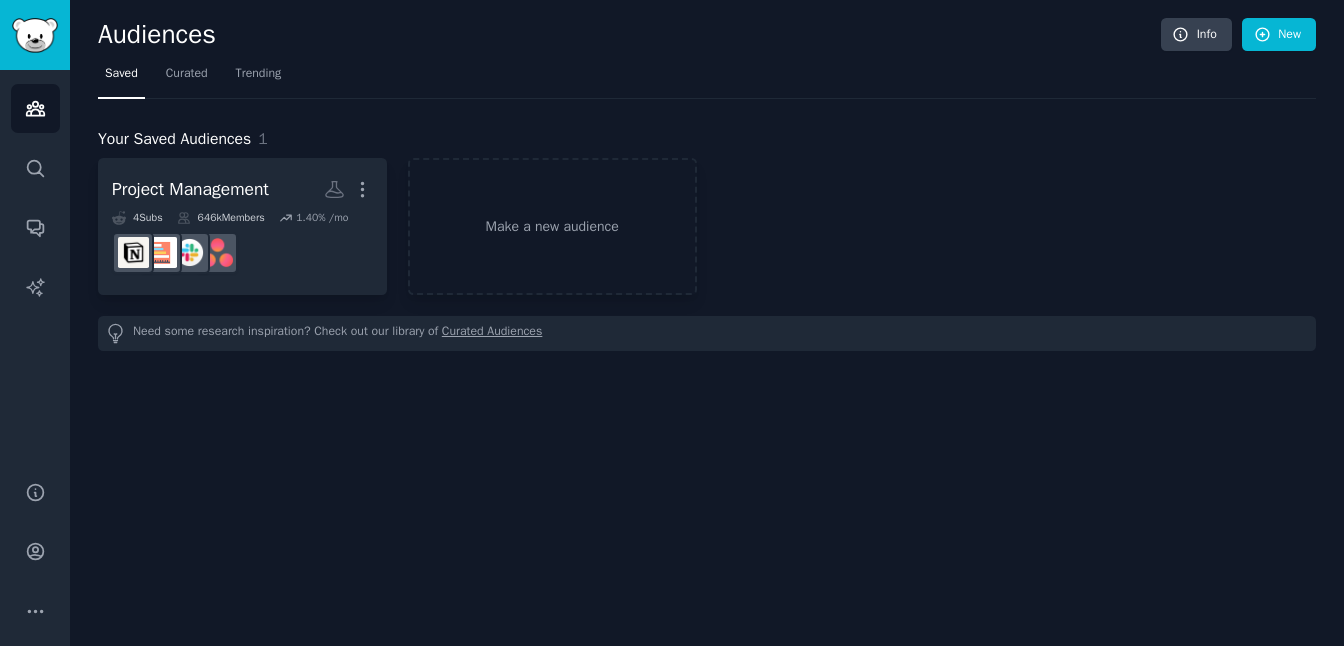 click at bounding box center [242, 253] 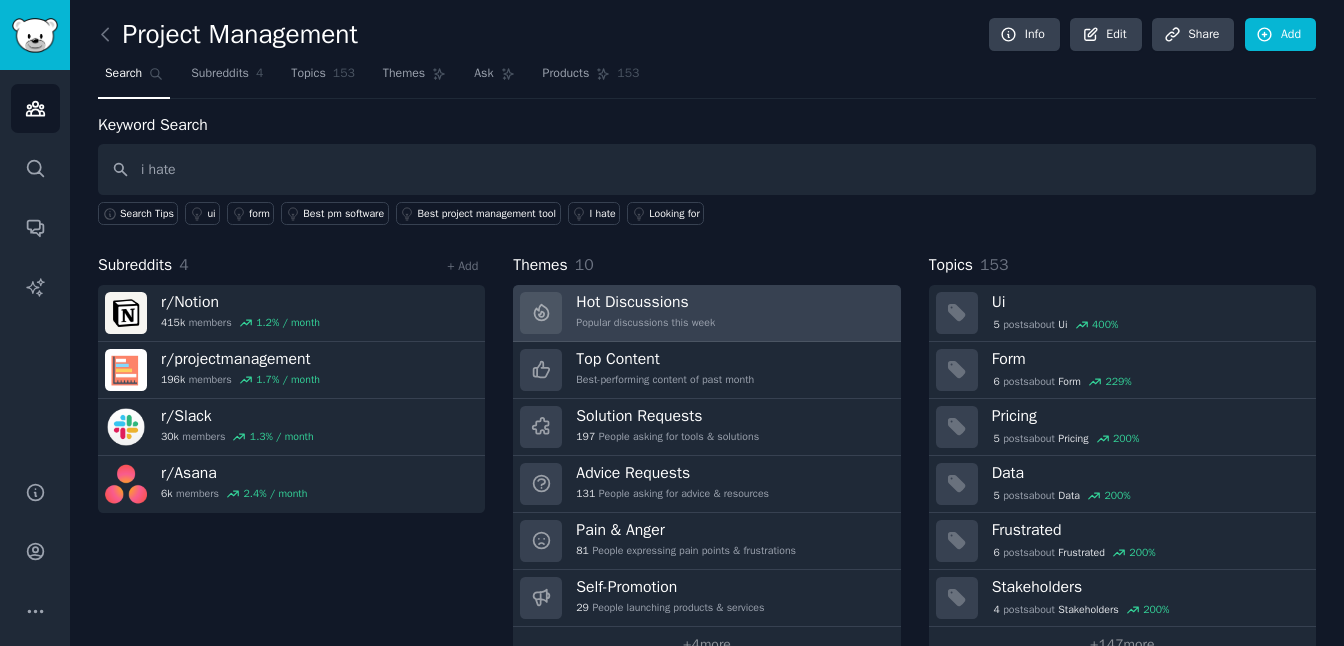 type on "i hate" 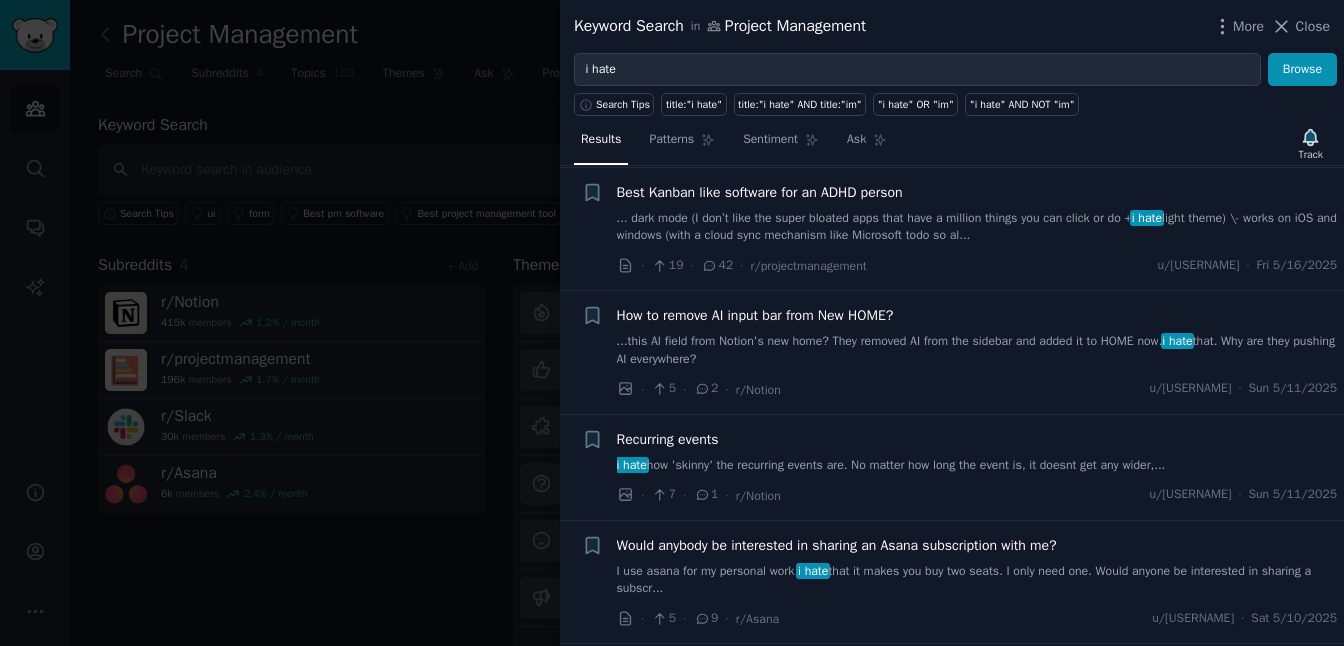 scroll, scrollTop: 1298, scrollLeft: 0, axis: vertical 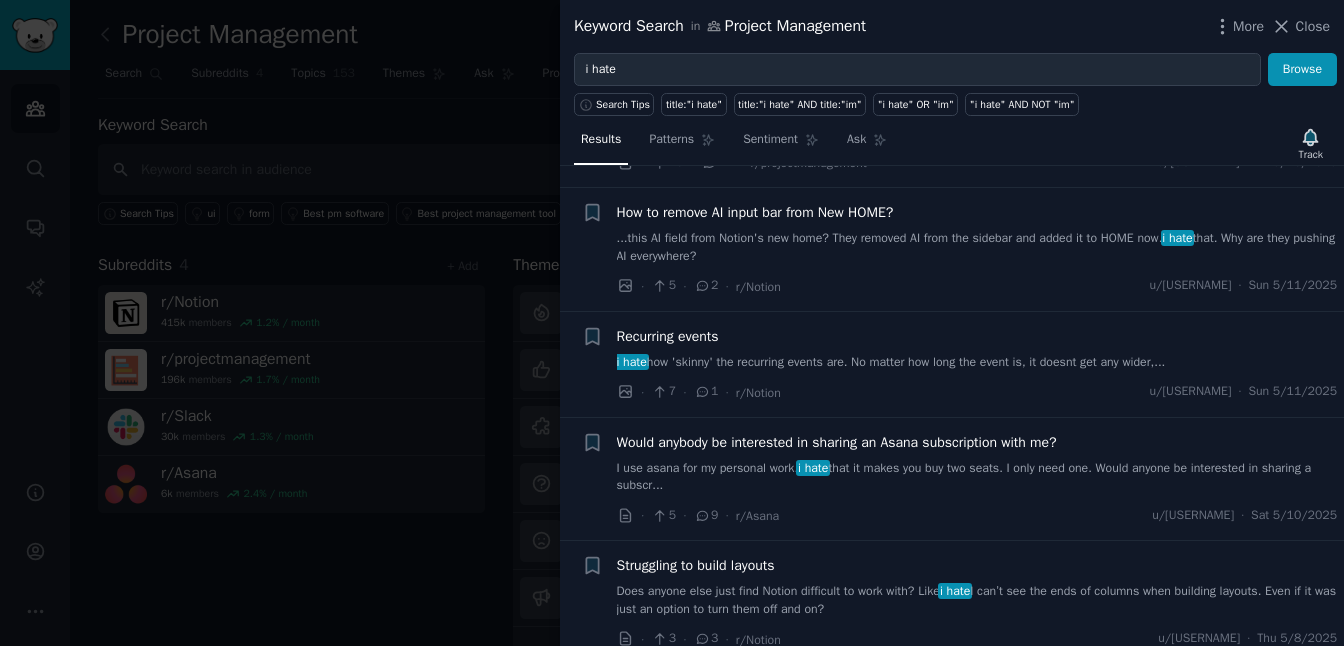 click on "Would anybody be interested in sharing an Asana subscription with me?" at bounding box center (837, 442) 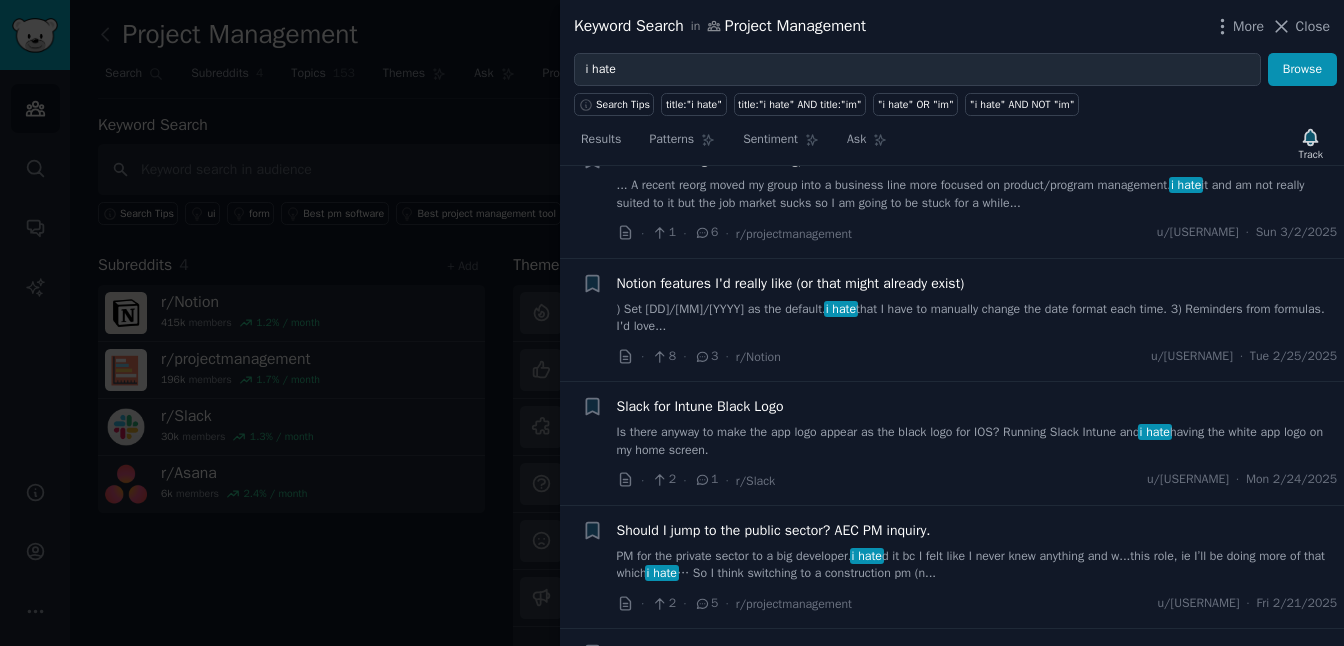 scroll, scrollTop: 3839, scrollLeft: 0, axis: vertical 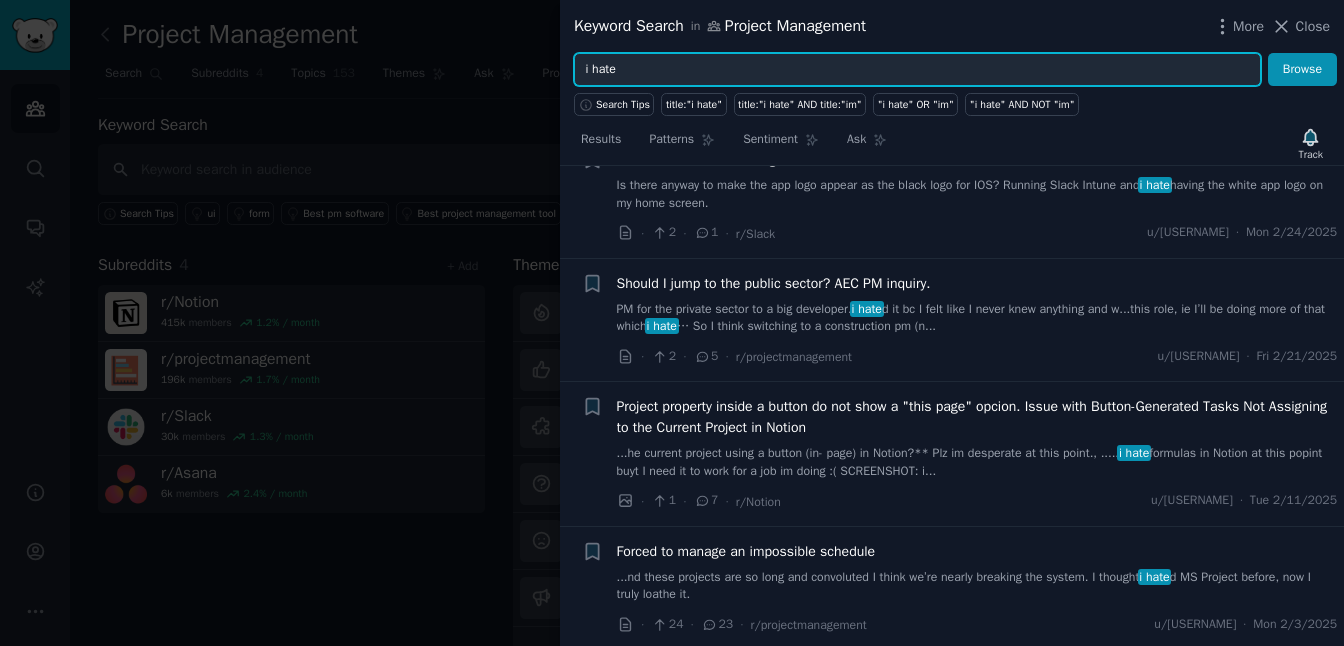 click on "i hate" at bounding box center [917, 70] 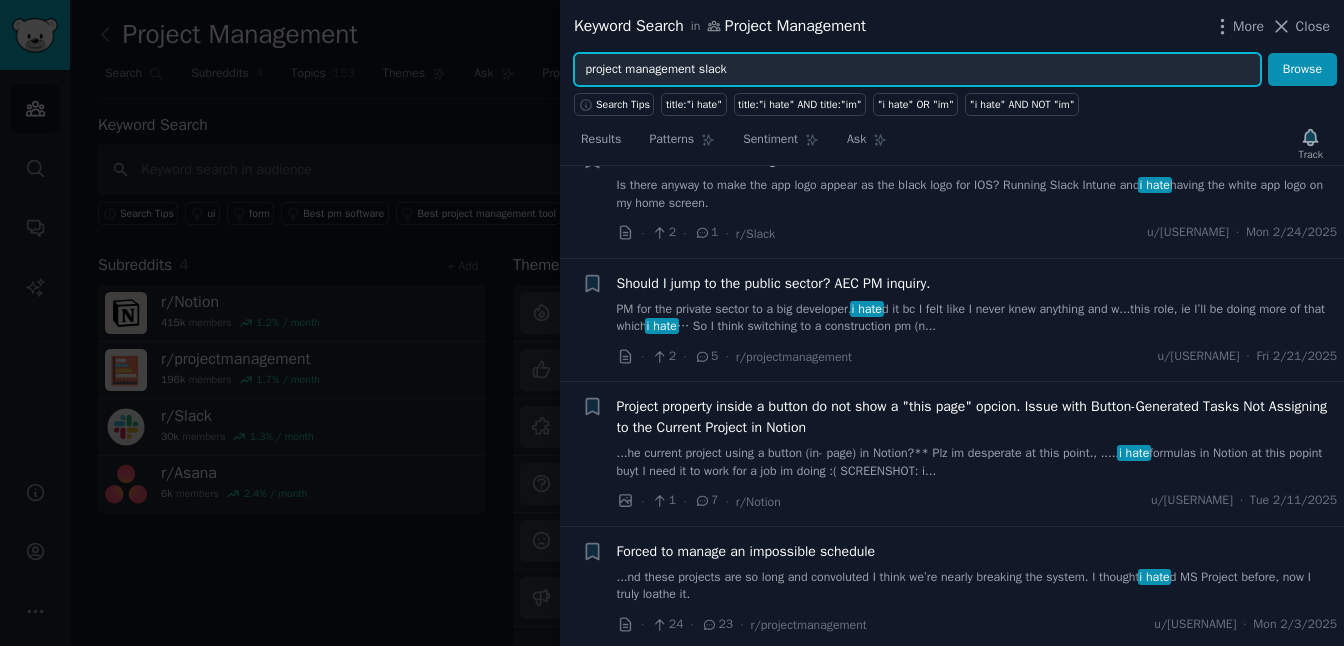 type on "project management slack" 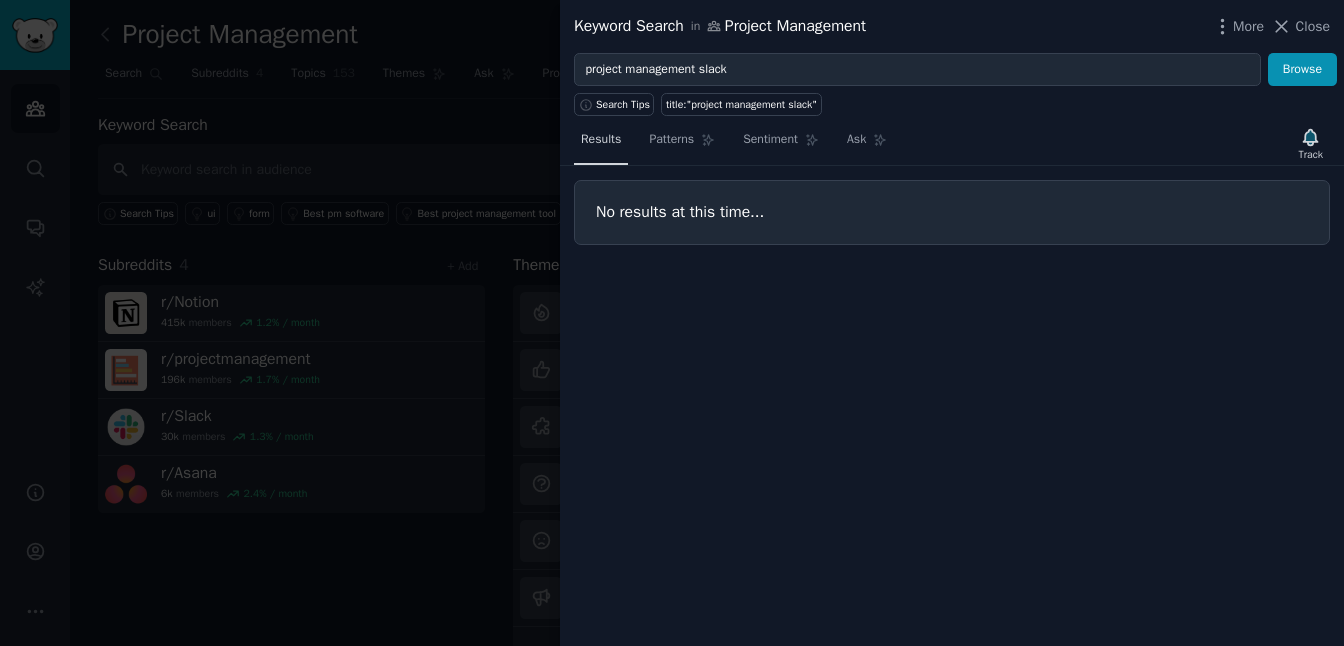 click on "Results" at bounding box center (601, 140) 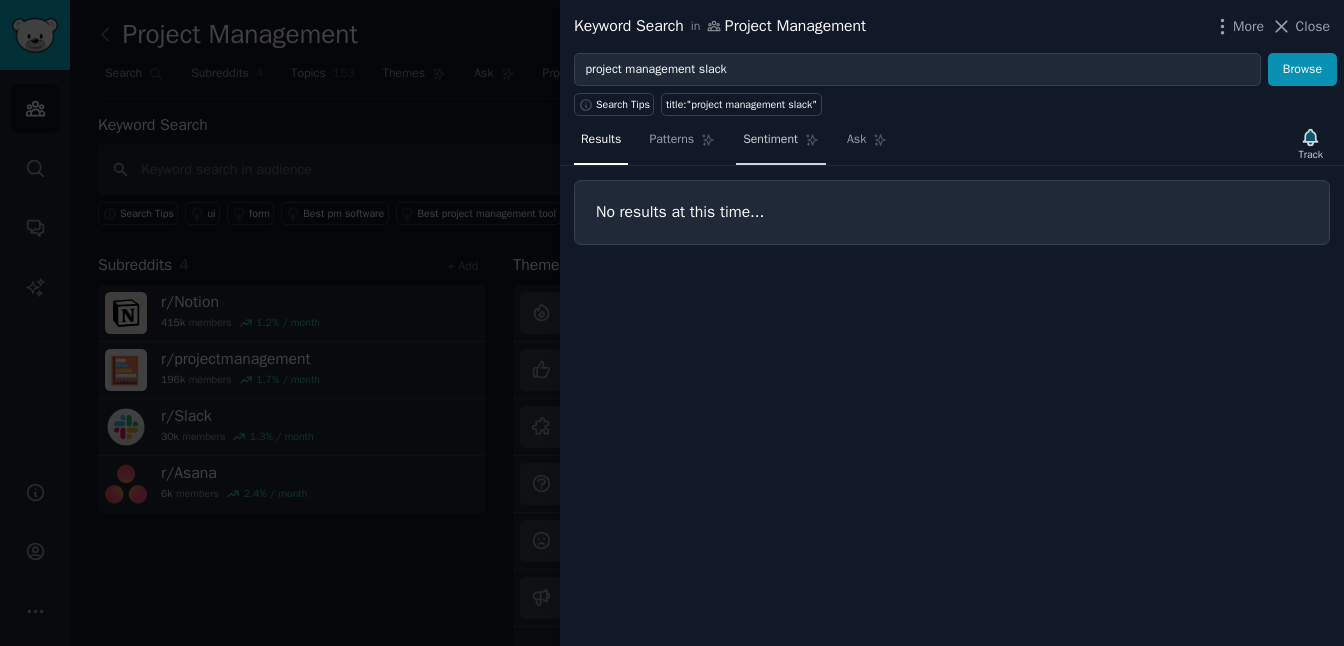 click on "Sentiment" at bounding box center [770, 140] 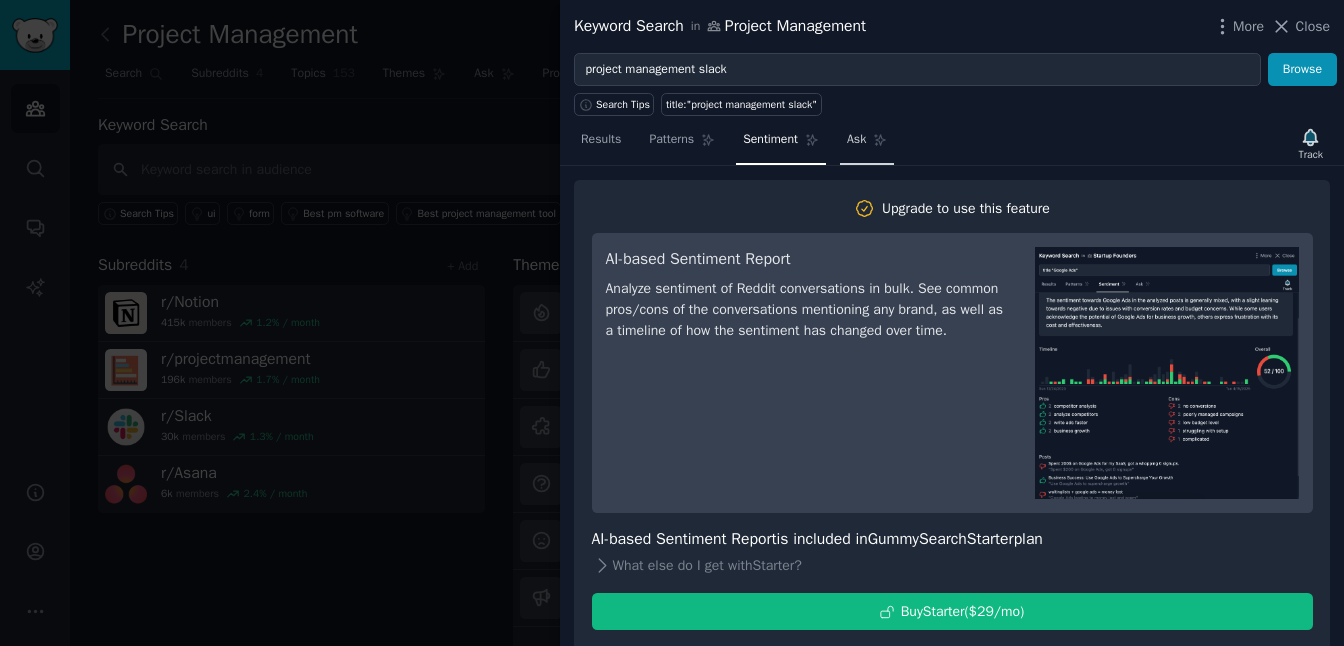 click on "Ask" at bounding box center [867, 144] 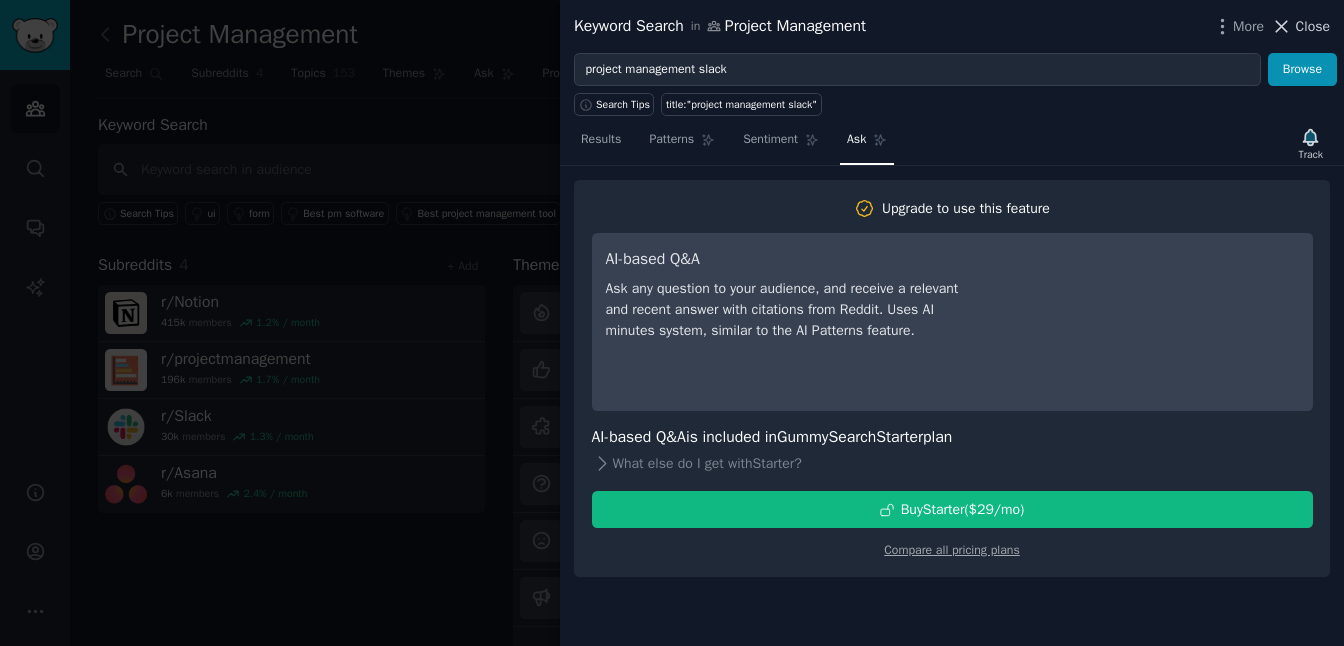 click 